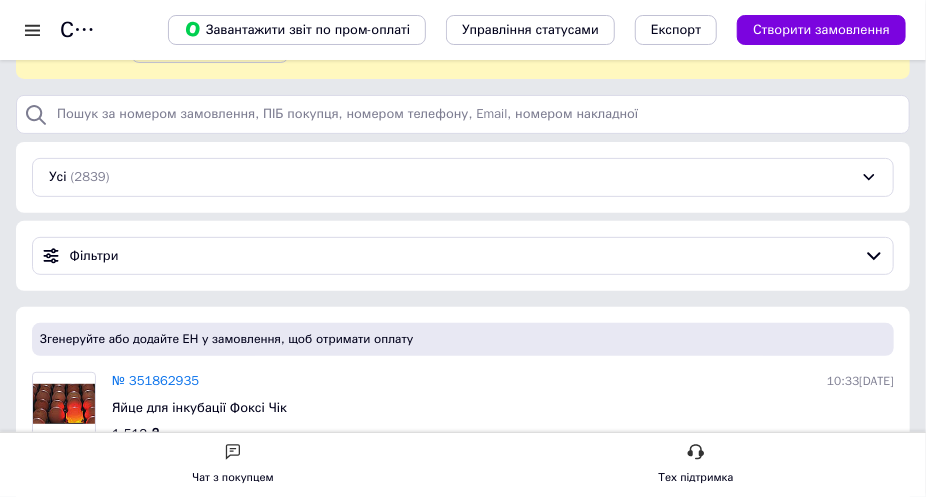 scroll, scrollTop: 272, scrollLeft: 0, axis: vertical 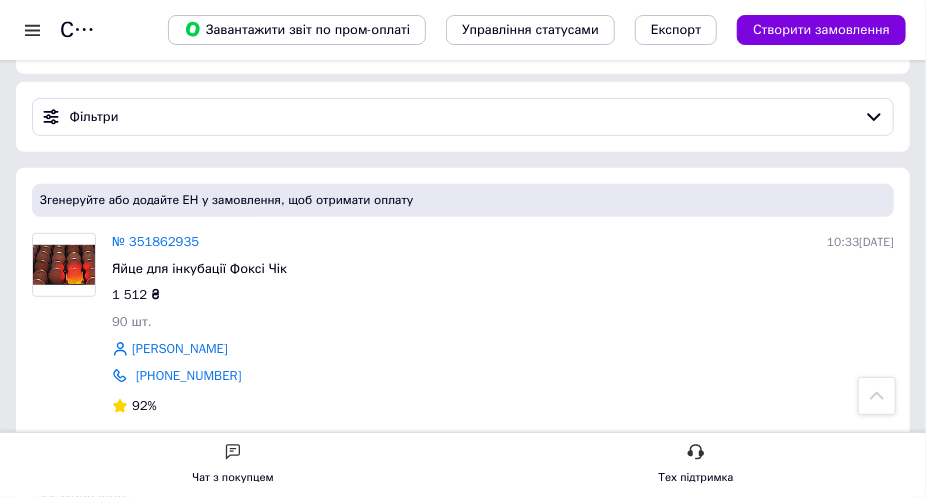 click at bounding box center (64, 265) 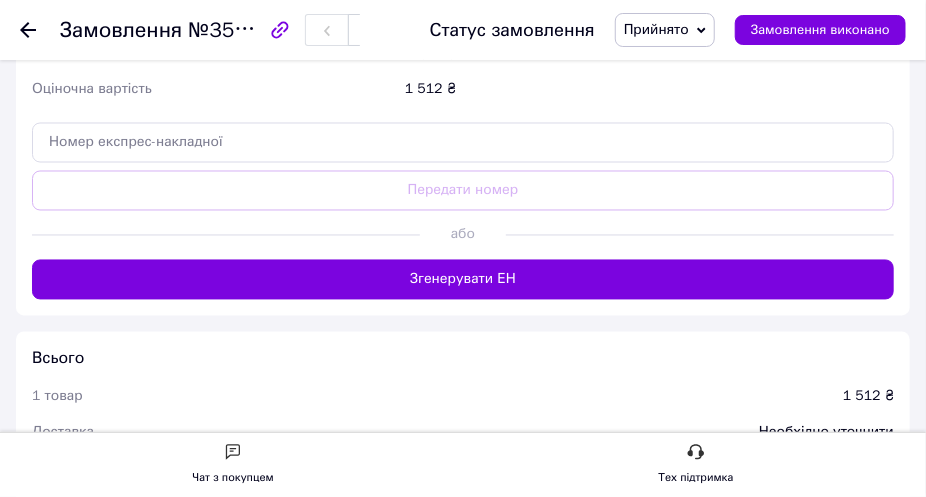 scroll, scrollTop: 1090, scrollLeft: 0, axis: vertical 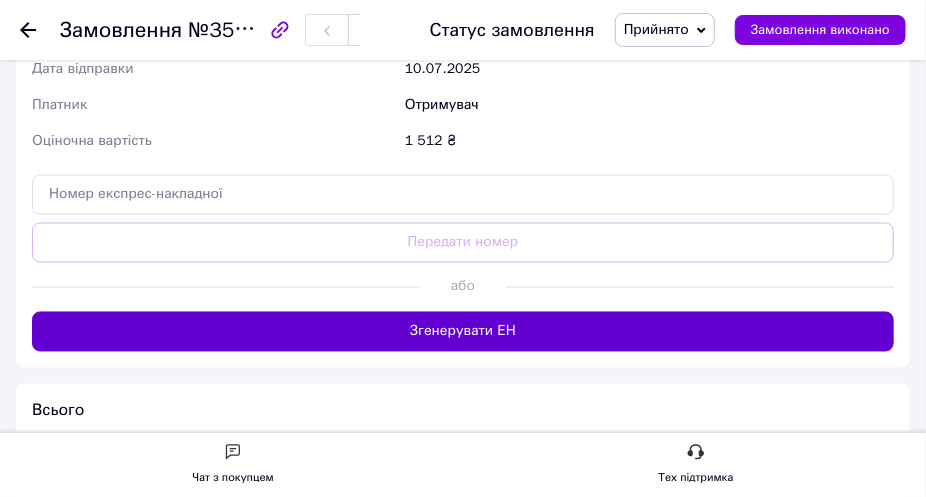 click on "Згенерувати ЕН" at bounding box center [463, 332] 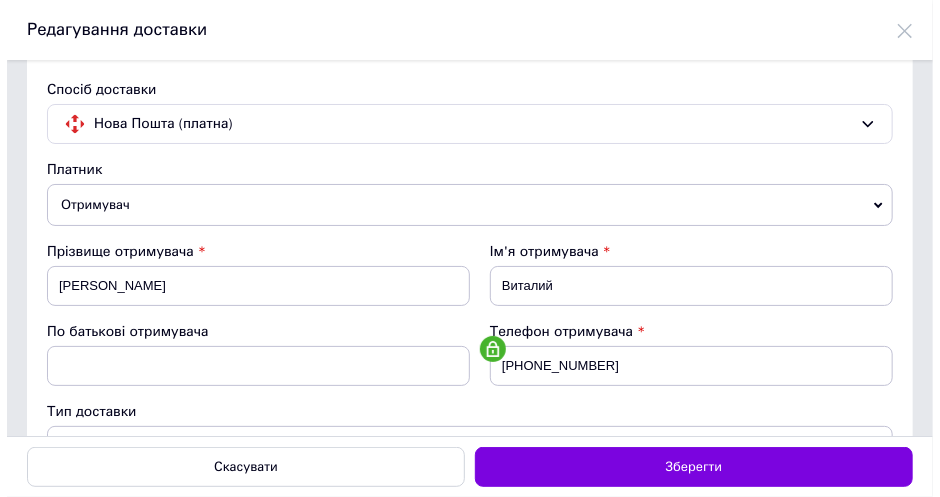 scroll, scrollTop: 0, scrollLeft: 0, axis: both 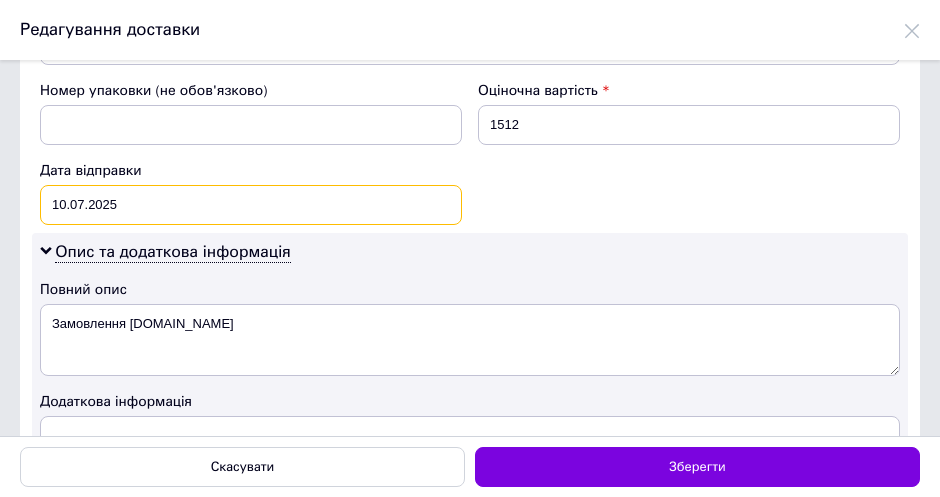 click on "[DATE] < 2025 > < Июль > Пн Вт Ср Чт Пт Сб Вс 30 1 2 3 4 5 6 7 8 9 10 11 12 13 14 15 16 17 18 19 20 21 22 23 24 25 26 27 28 29 30 31 1 2 3 4 5 6 7 8 9 10" at bounding box center [251, 205] 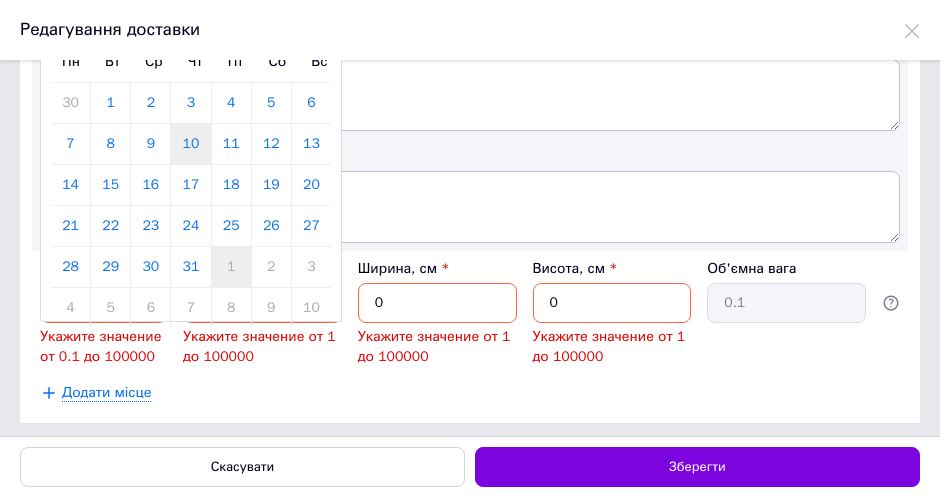 scroll, scrollTop: 975, scrollLeft: 0, axis: vertical 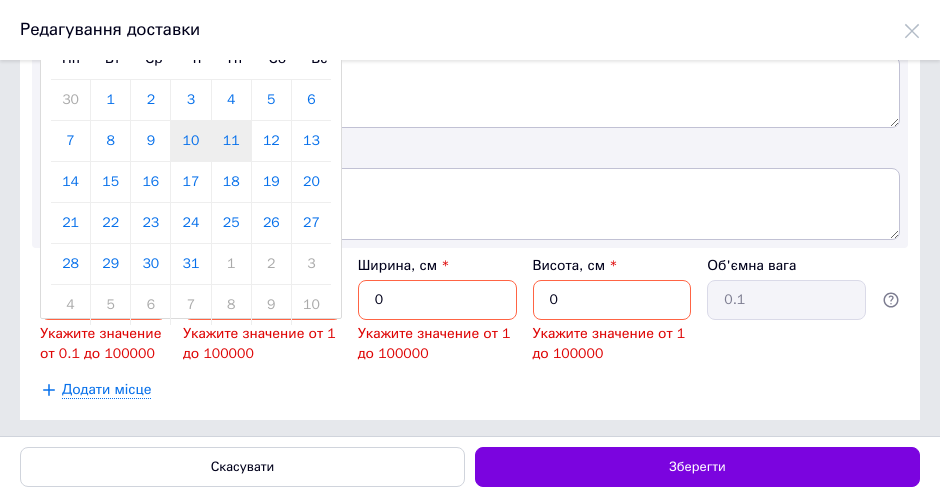 click on "11" at bounding box center [231, 141] 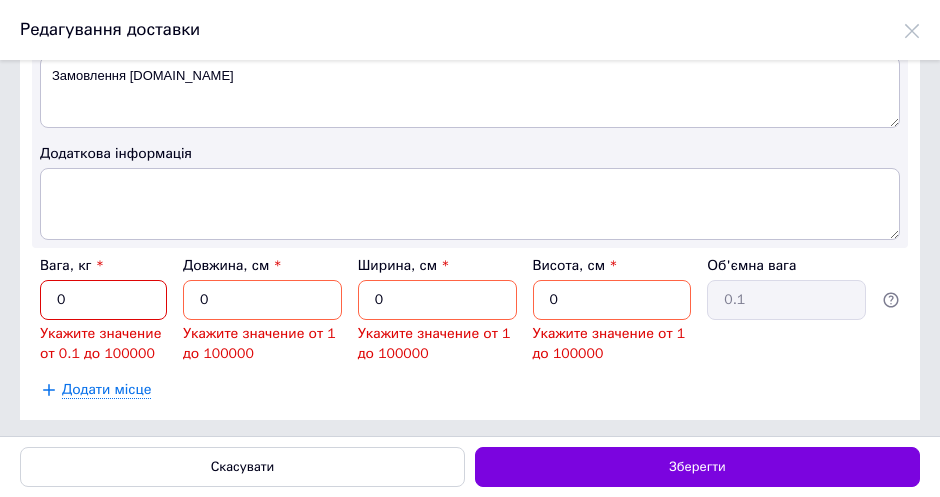 click on "0" at bounding box center (103, 300) 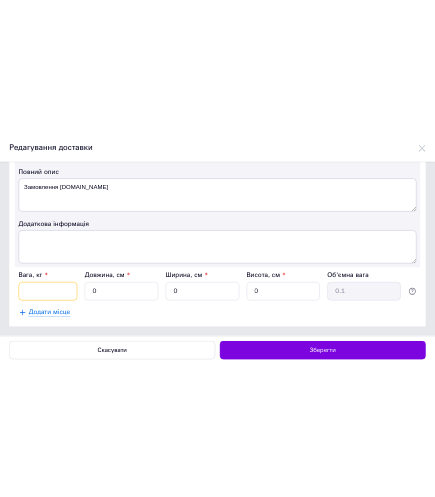 scroll, scrollTop: 931, scrollLeft: 0, axis: vertical 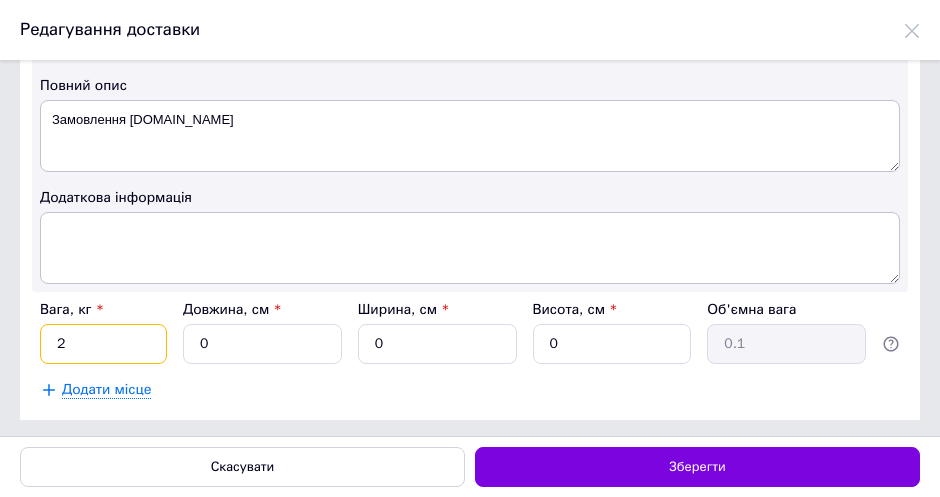 type on "2" 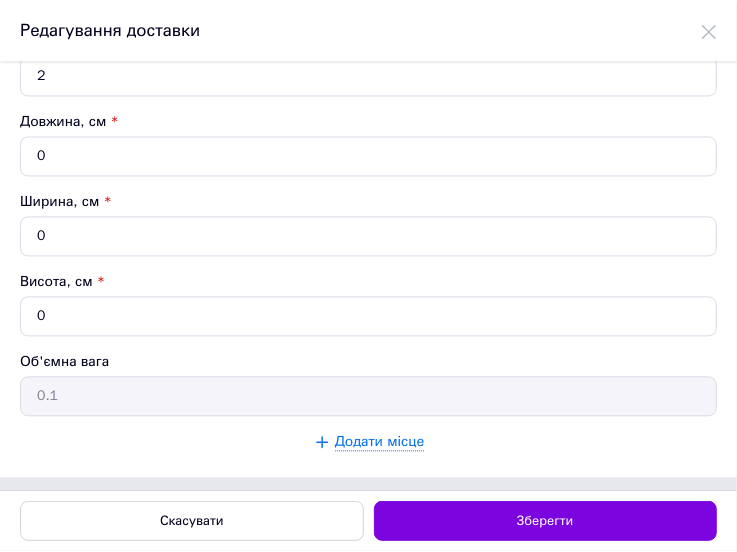 scroll, scrollTop: 1439, scrollLeft: 0, axis: vertical 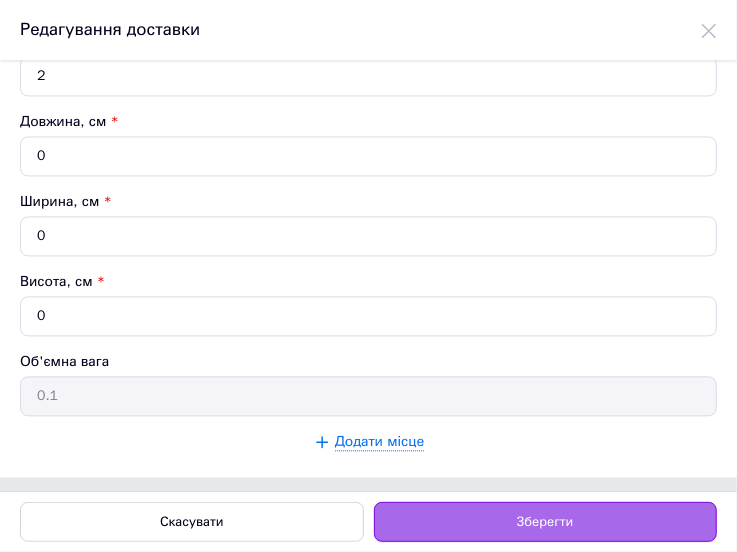 drag, startPoint x: 445, startPoint y: 518, endPoint x: 400, endPoint y: 518, distance: 45 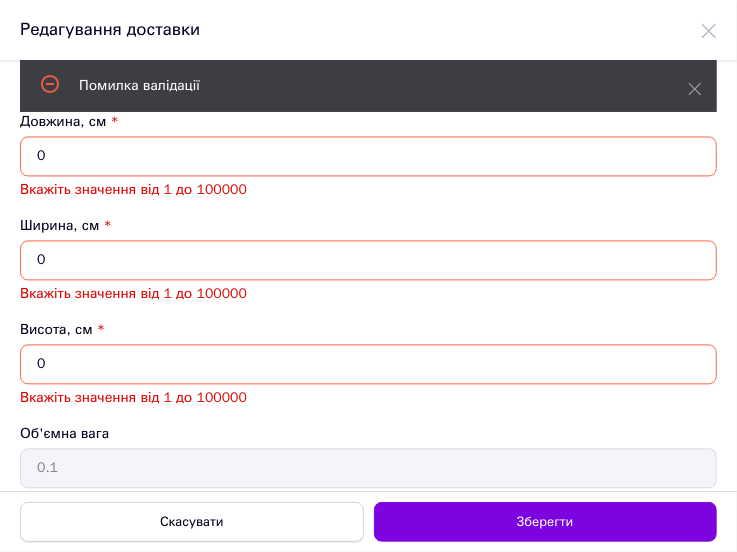 click on "Скасувати" at bounding box center (192, 522) 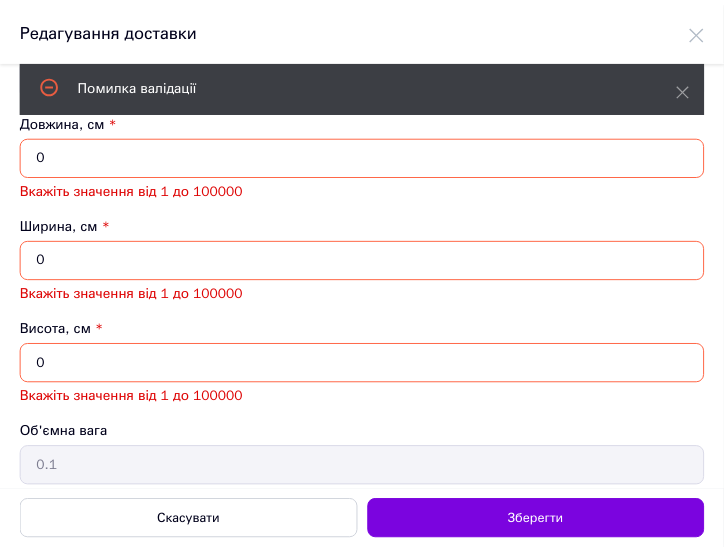 scroll, scrollTop: 1090, scrollLeft: 0, axis: vertical 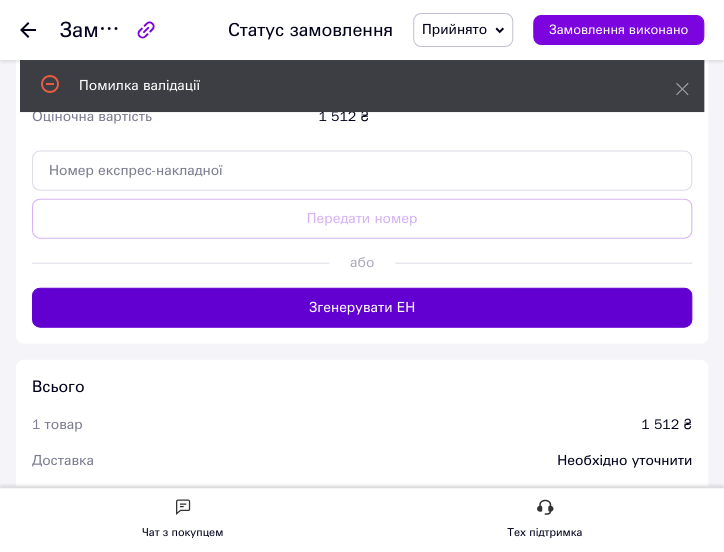 click on "Згенерувати ЕН" at bounding box center (362, 308) 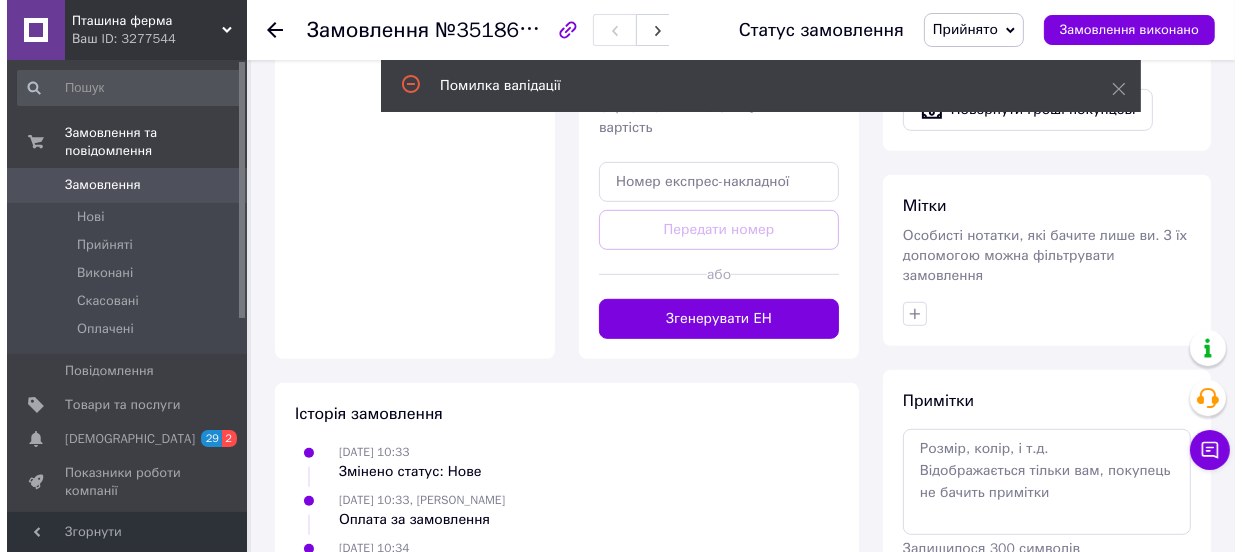 scroll, scrollTop: 752, scrollLeft: 0, axis: vertical 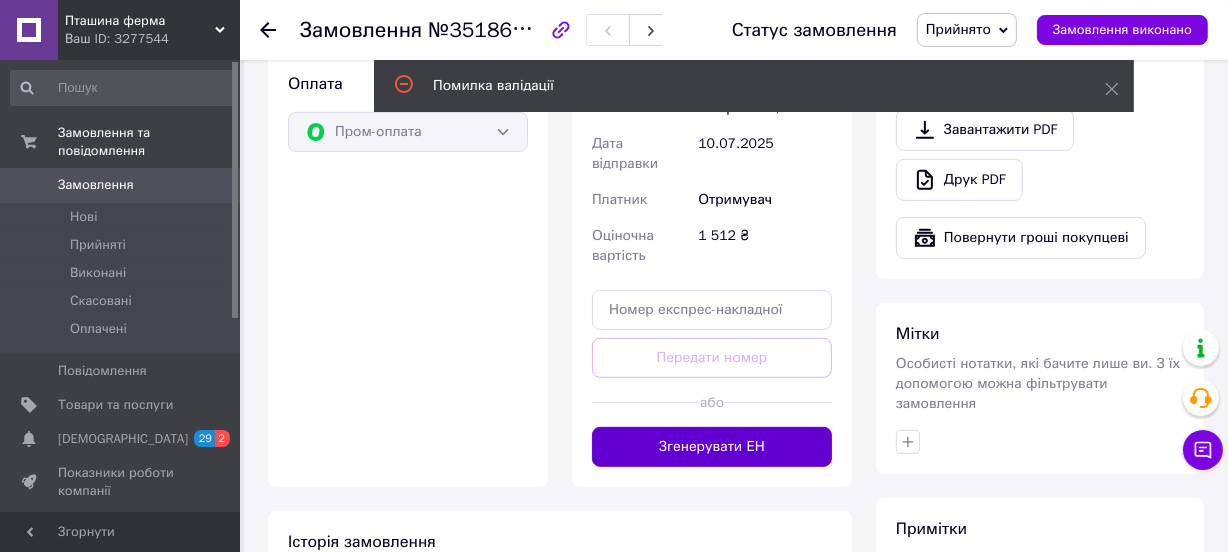 click on "Згенерувати ЕН" at bounding box center [712, 447] 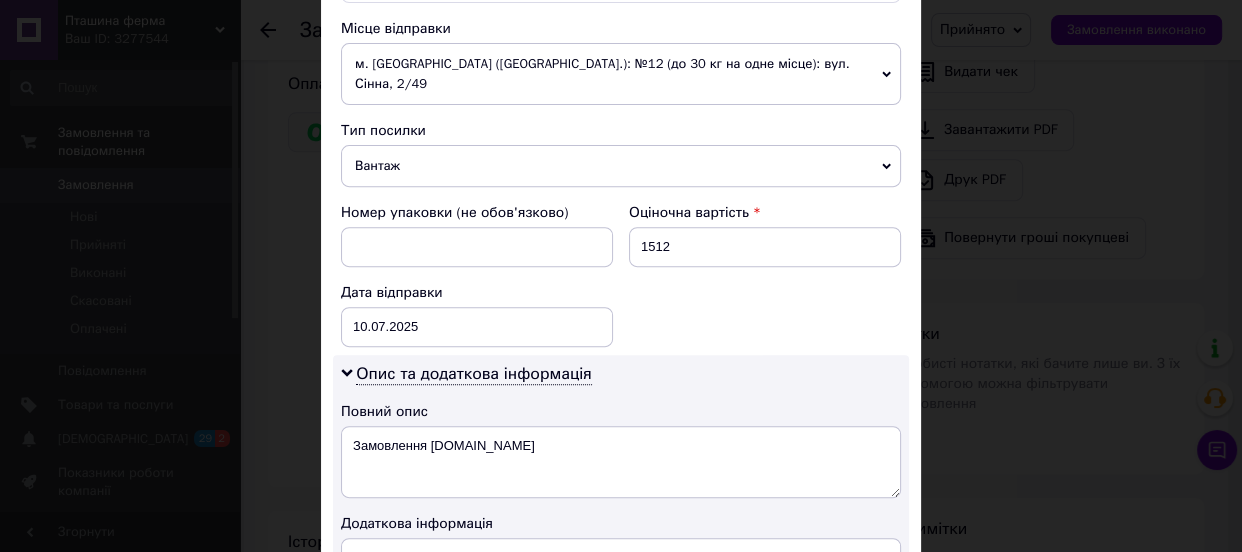 scroll, scrollTop: 727, scrollLeft: 0, axis: vertical 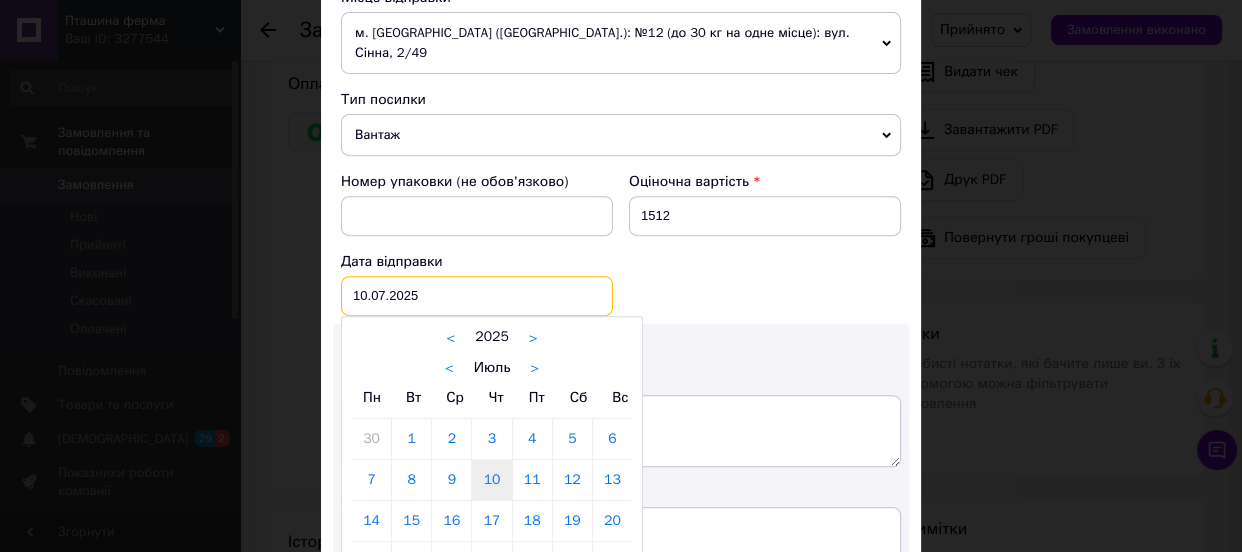 click on "10.07.2025 < 2025 > < Июль > Пн Вт Ср Чт Пт Сб Вс 30 1 2 3 4 5 6 7 8 9 10 11 12 13 14 15 16 17 18 19 20 21 22 23 24 25 26 27 28 29 30 31 1 2 3 4 5 6 7 8 9 10" at bounding box center (477, 296) 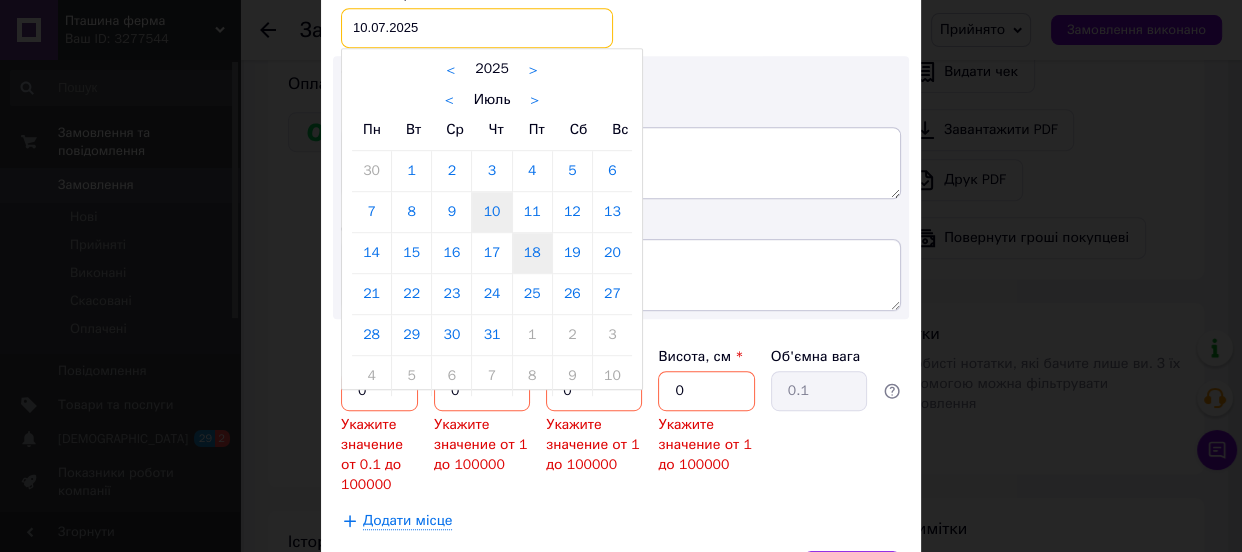 scroll, scrollTop: 1000, scrollLeft: 0, axis: vertical 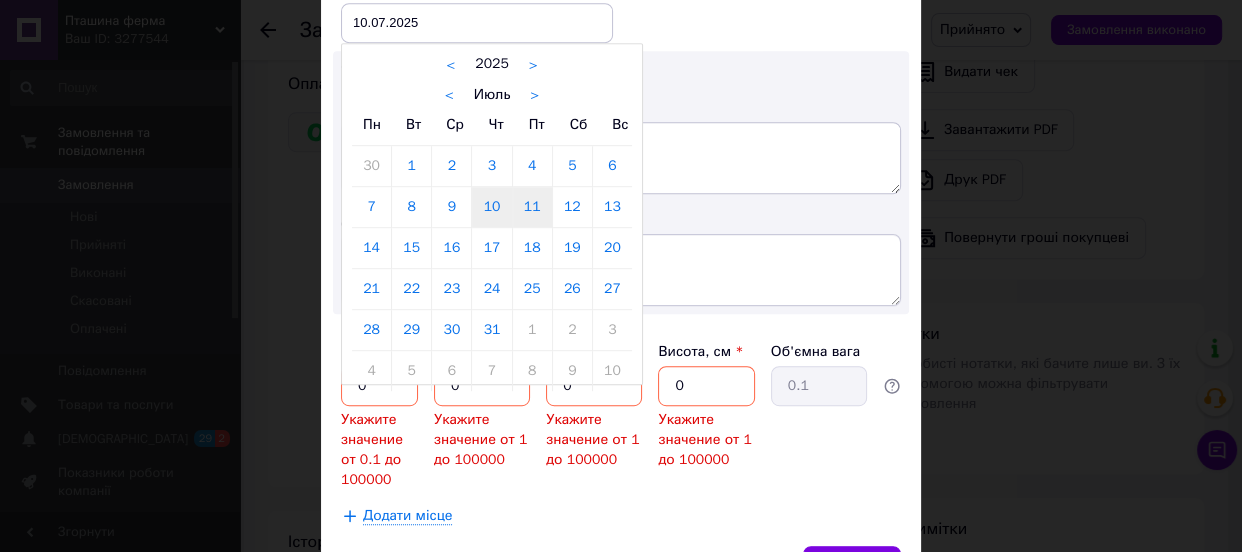 click on "11" at bounding box center [532, 207] 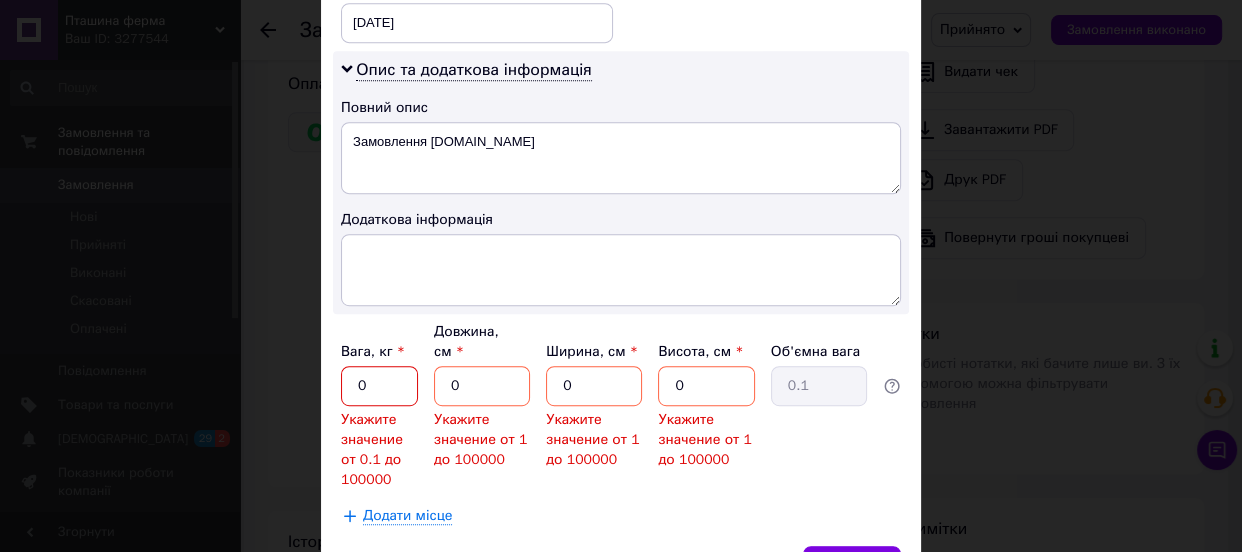 click on "0" at bounding box center (379, 386) 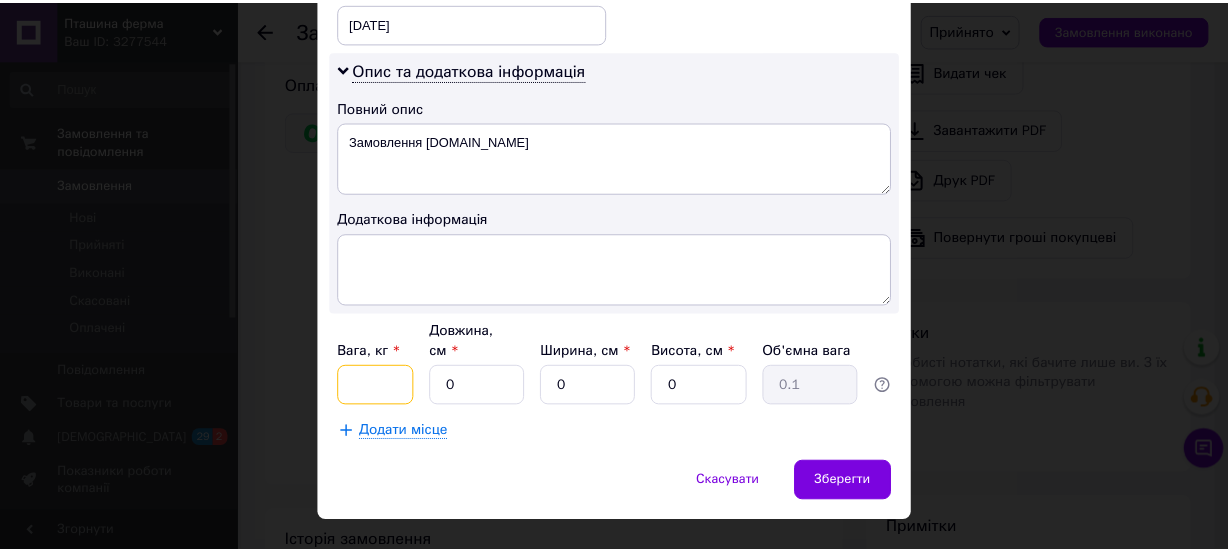 scroll, scrollTop: 997, scrollLeft: 0, axis: vertical 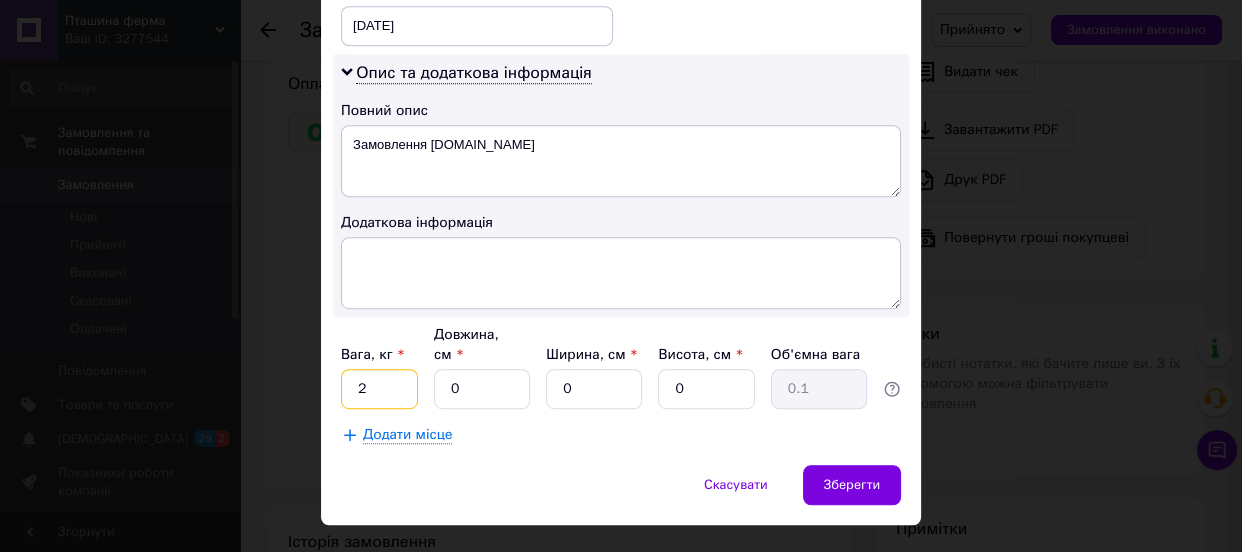 type on "2" 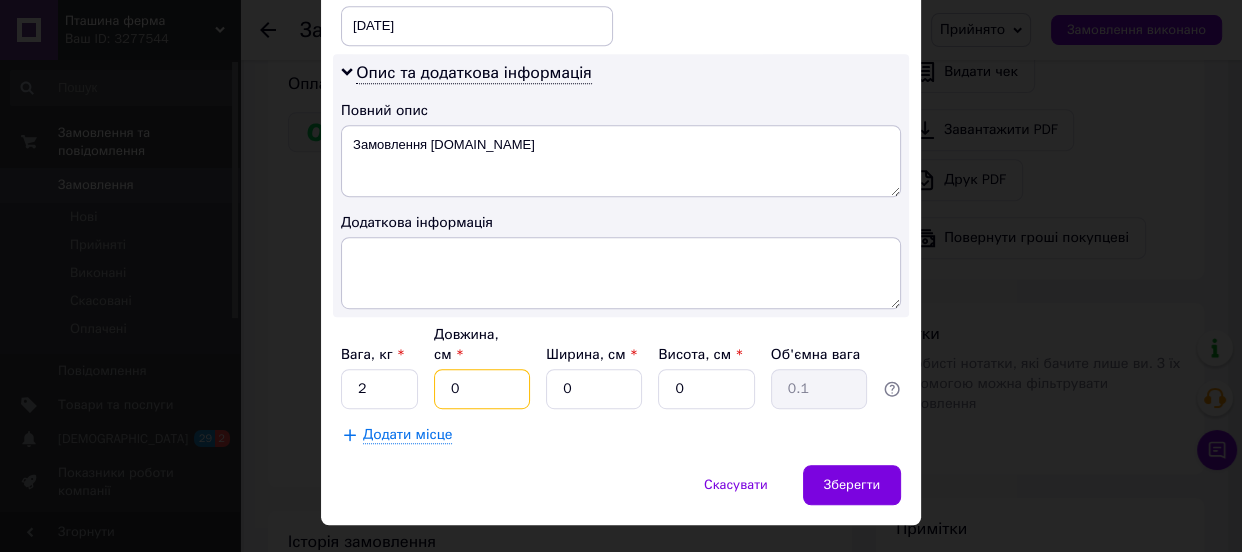 drag, startPoint x: 480, startPoint y: 350, endPoint x: 457, endPoint y: 353, distance: 23.194826 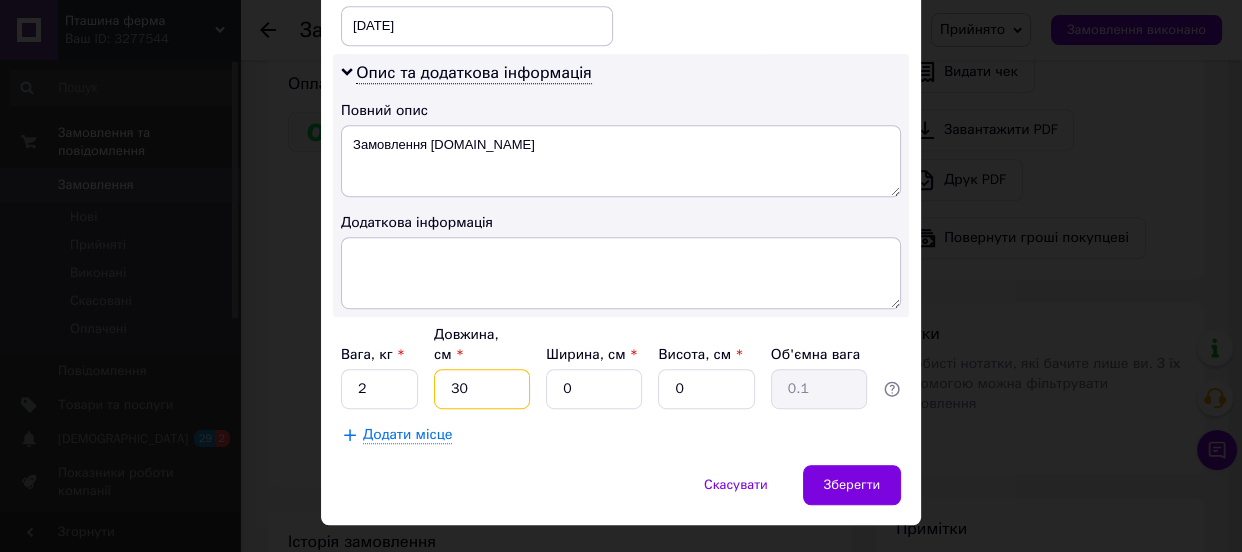 type on "30" 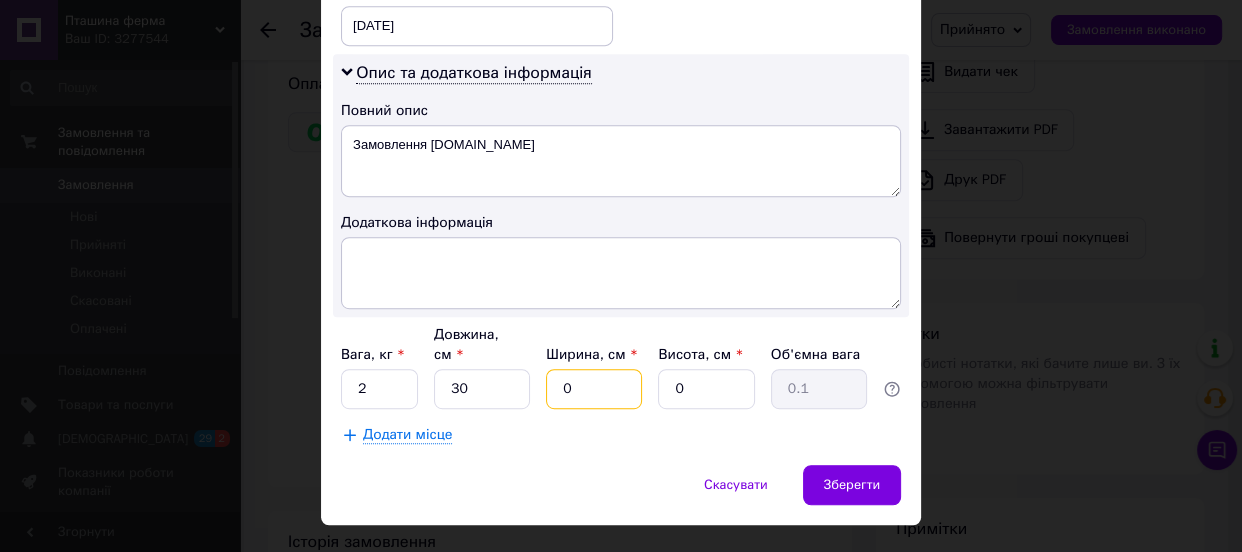 drag, startPoint x: 513, startPoint y: 348, endPoint x: 486, endPoint y: 352, distance: 27.294687 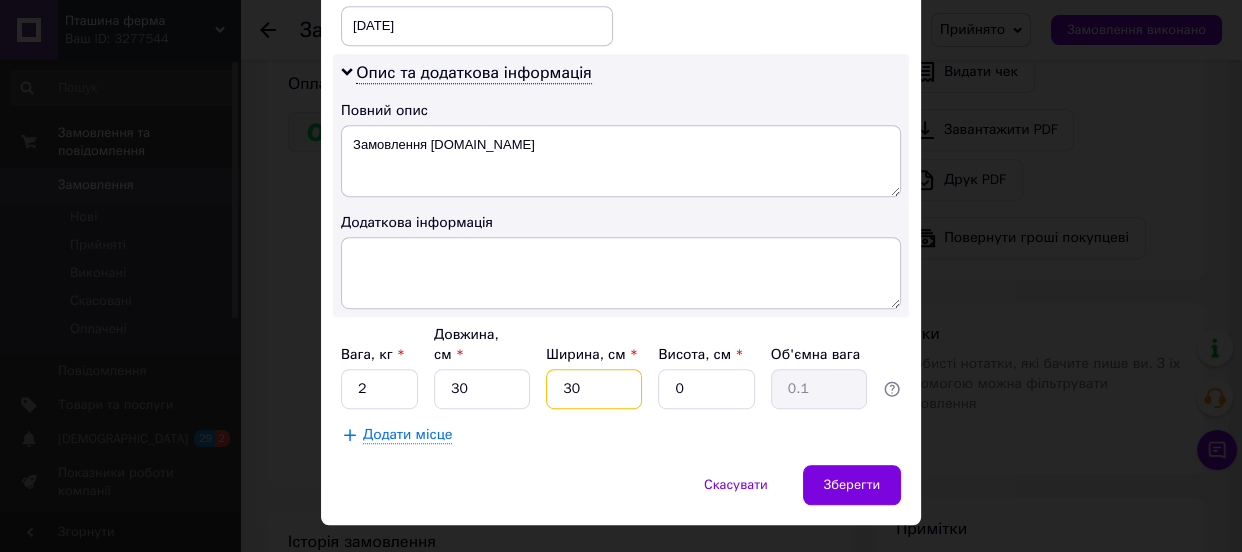 type on "30" 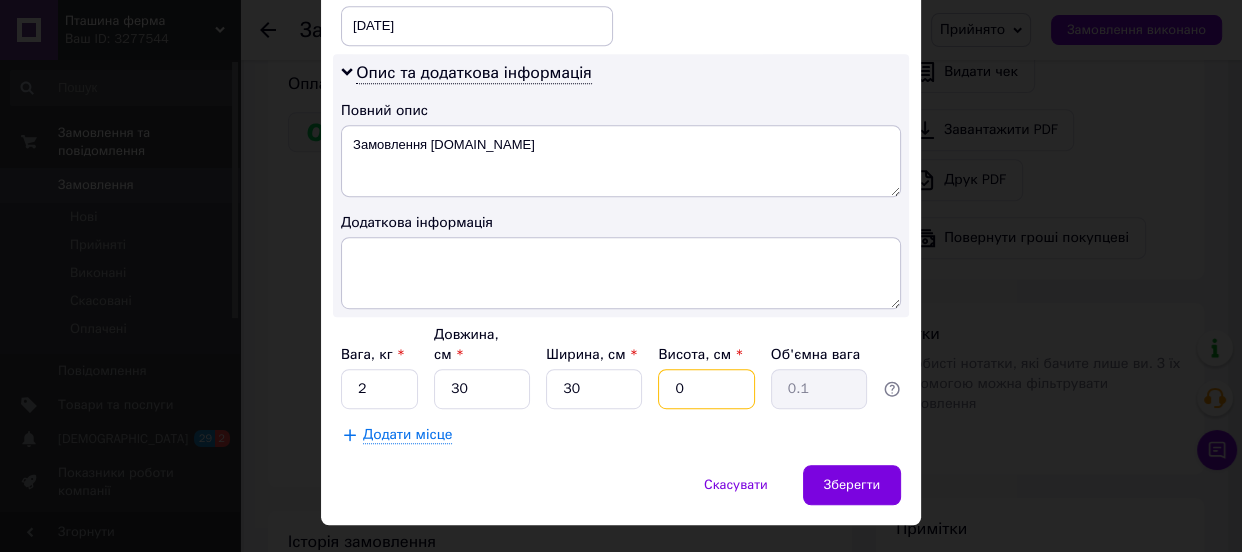 drag, startPoint x: 670, startPoint y: 357, endPoint x: 603, endPoint y: 365, distance: 67.47592 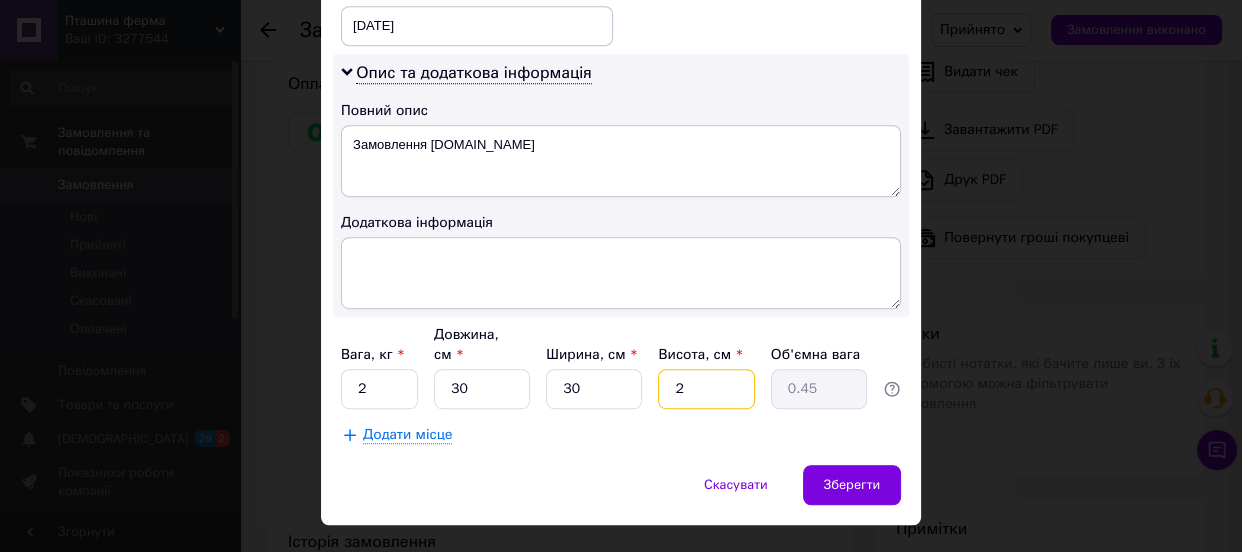 type on "25" 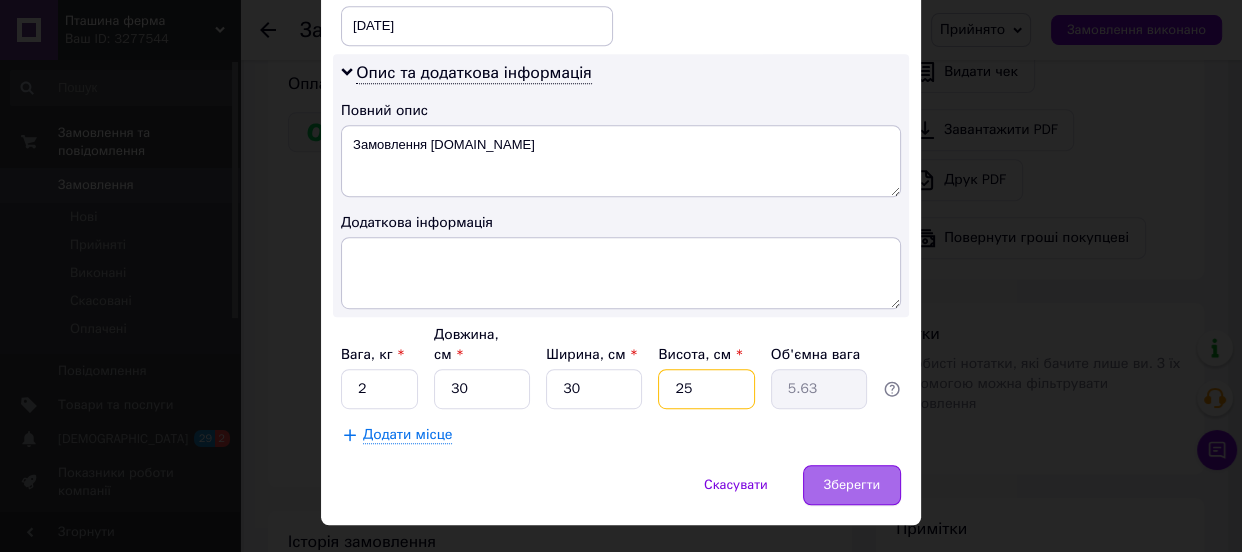 type on "25" 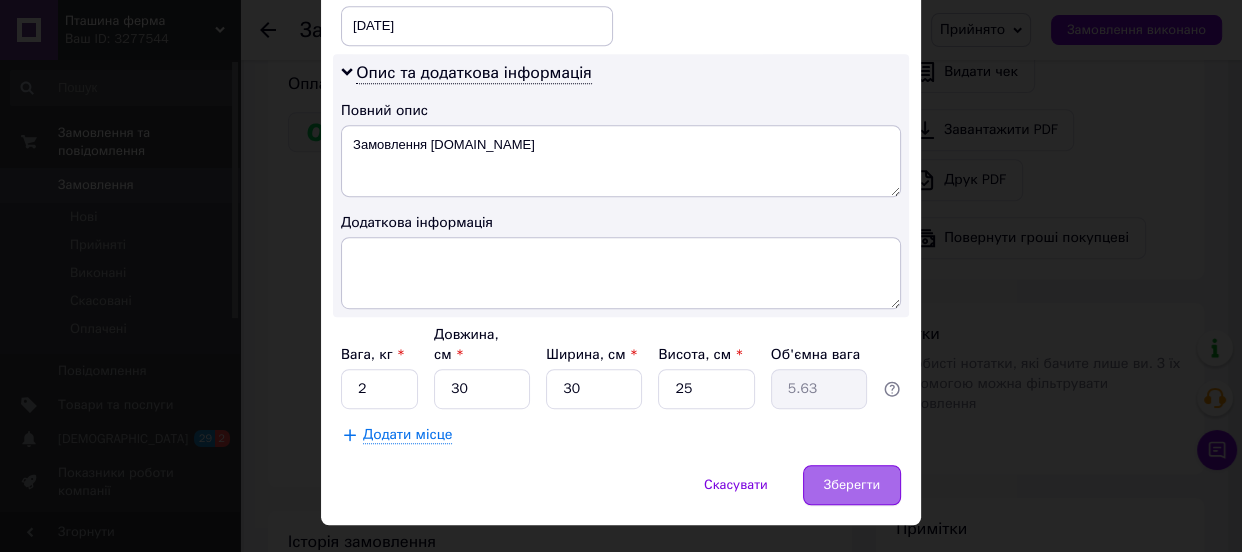 click on "Зберегти" at bounding box center [852, 485] 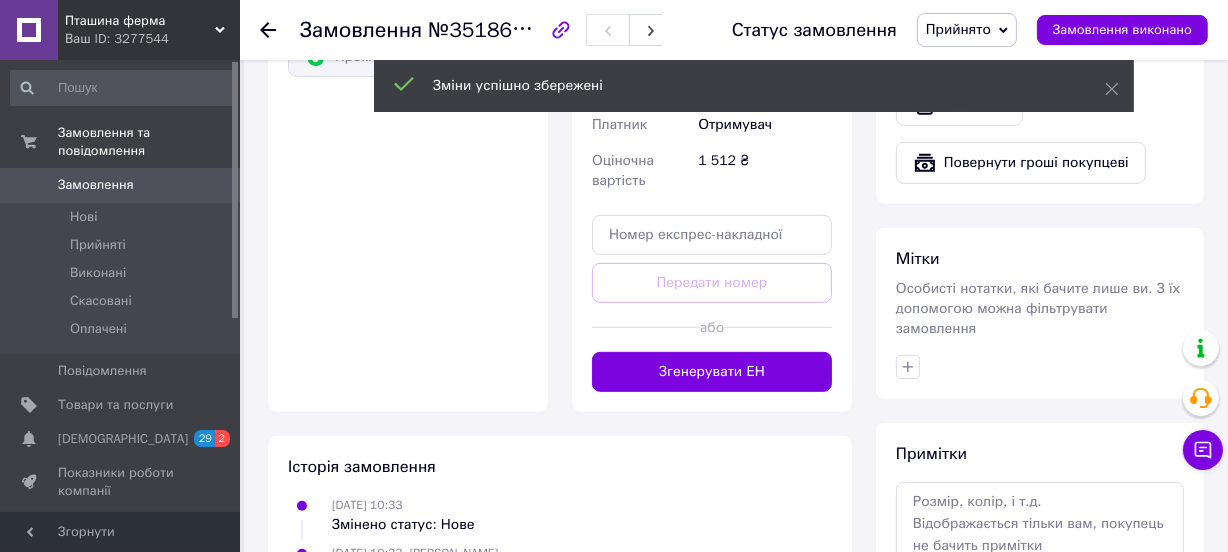 scroll, scrollTop: 843, scrollLeft: 0, axis: vertical 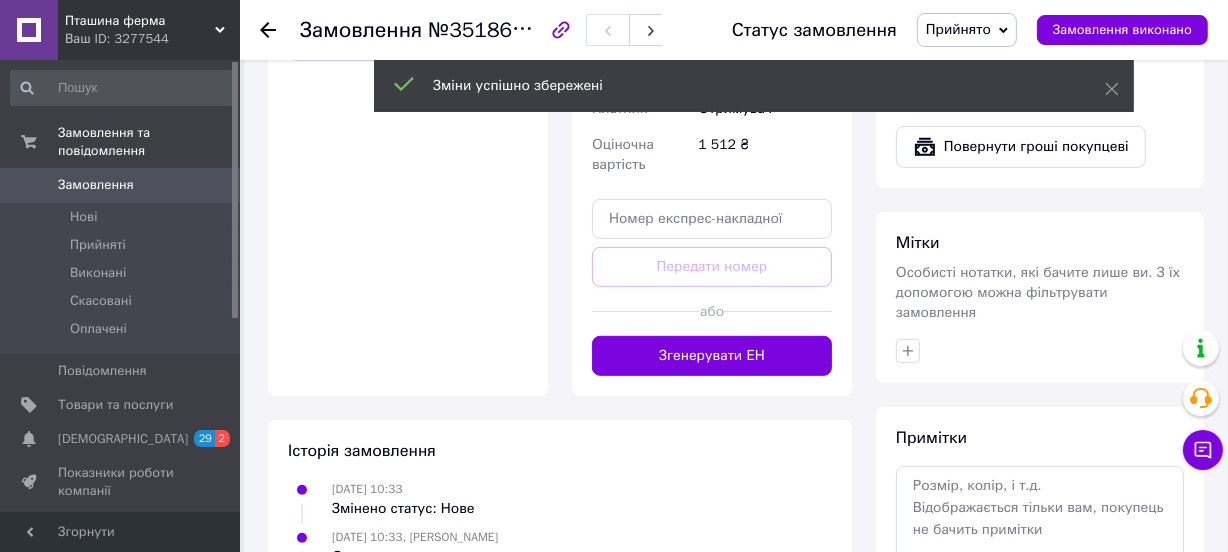 click on "Згенерувати ЕН" at bounding box center [712, 356] 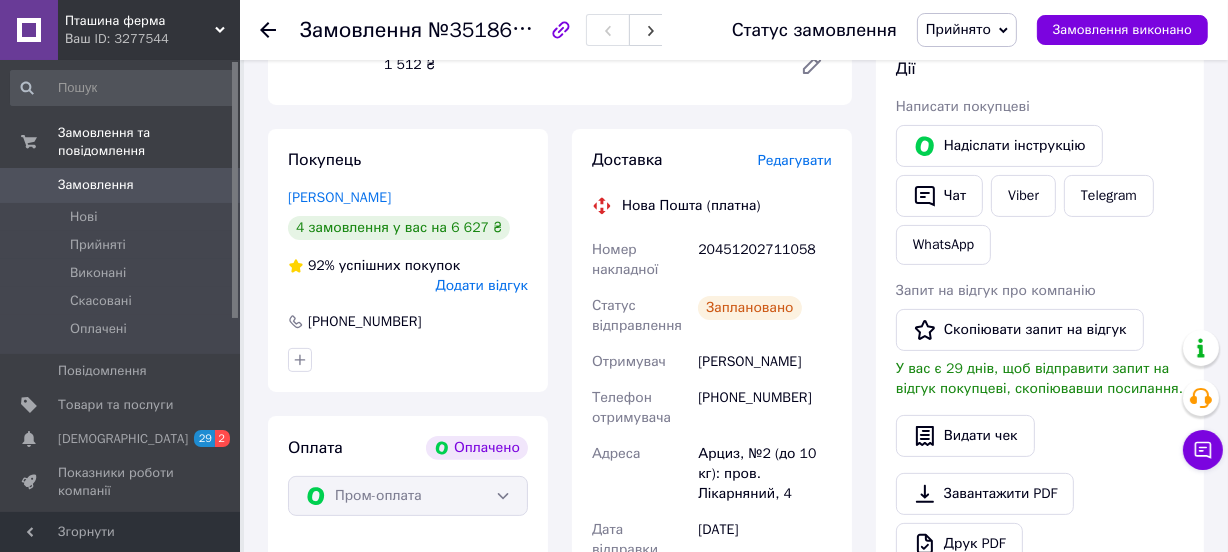 scroll, scrollTop: 385, scrollLeft: 0, axis: vertical 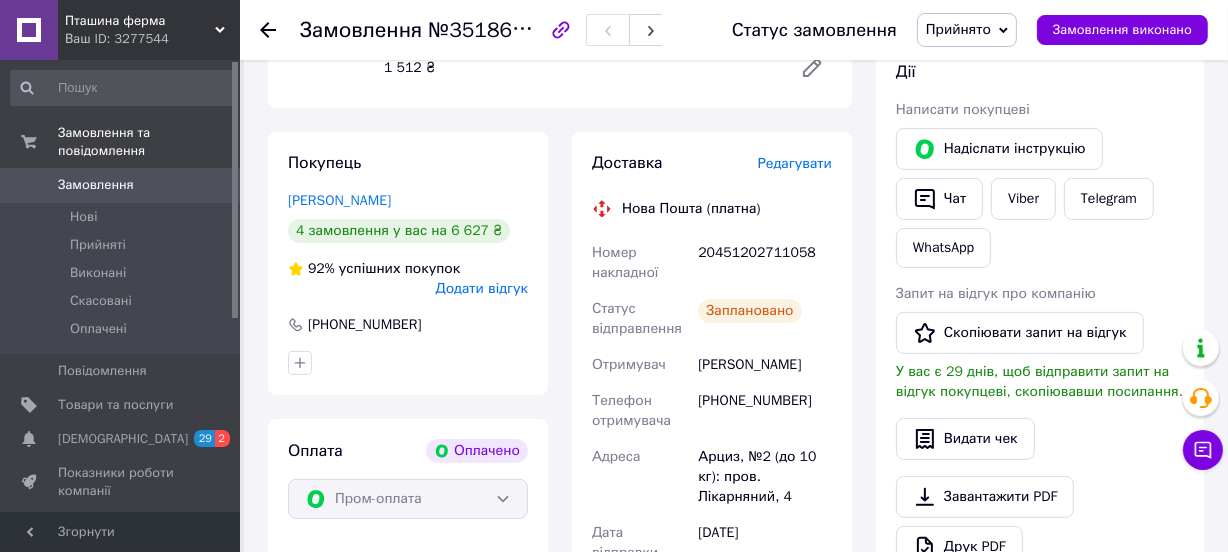 click 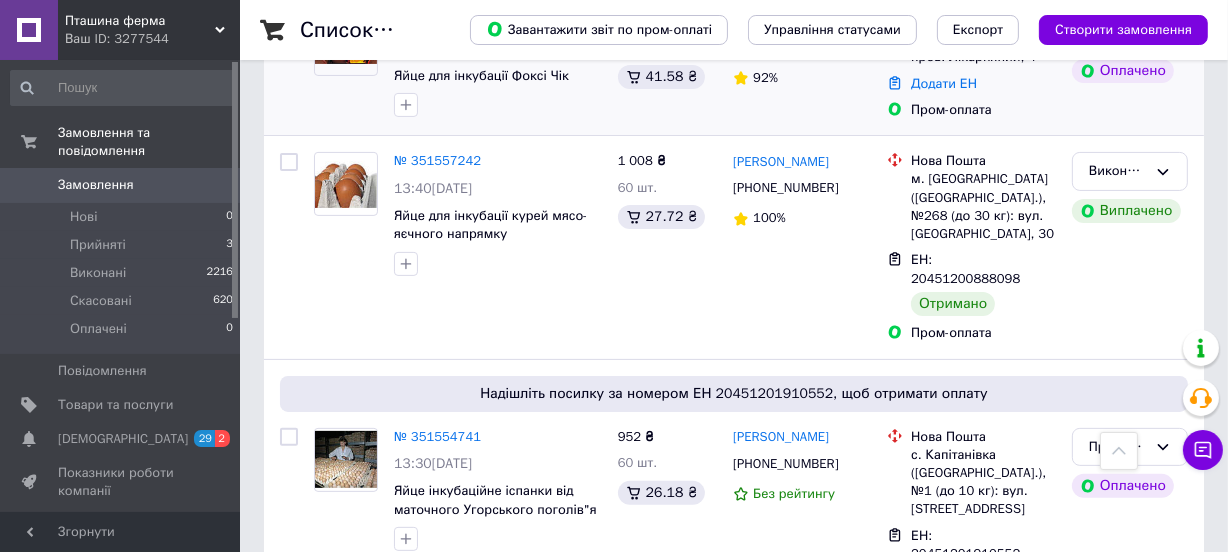 scroll, scrollTop: 272, scrollLeft: 0, axis: vertical 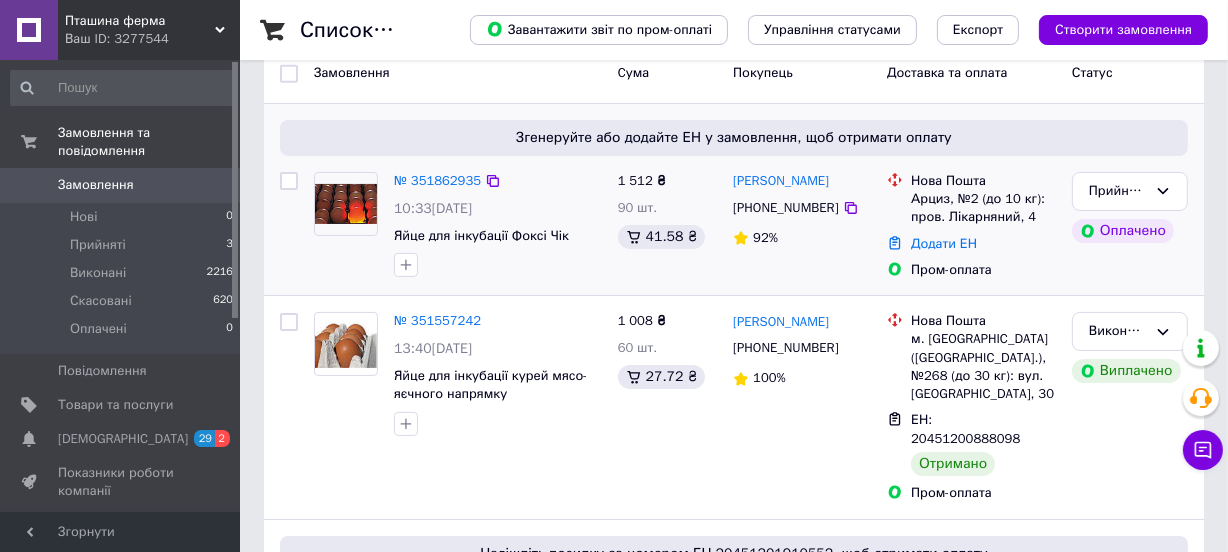 click at bounding box center (346, 204) 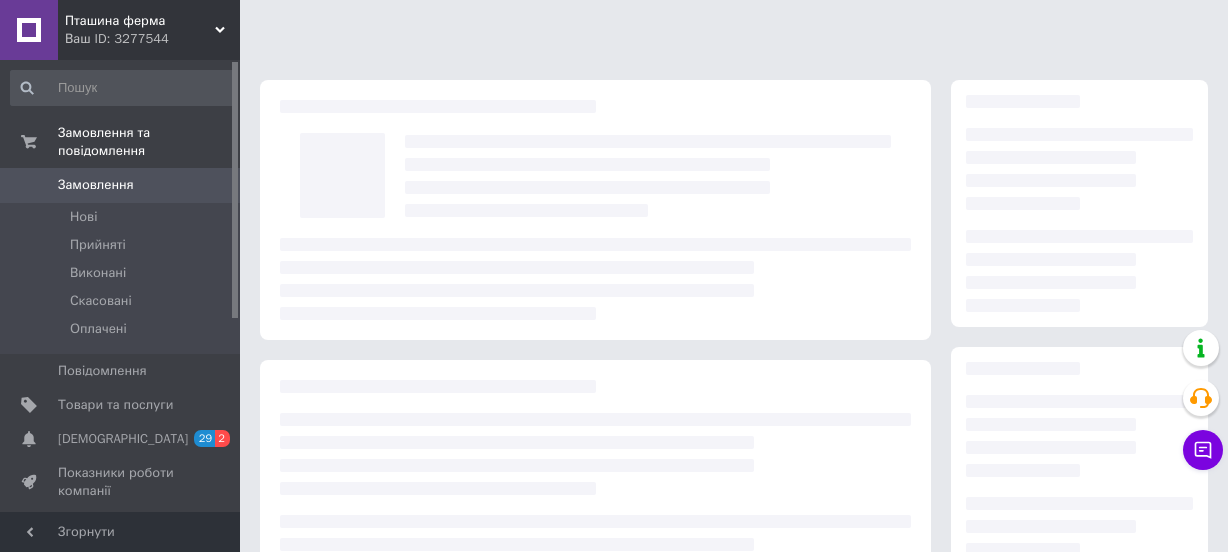 scroll, scrollTop: 0, scrollLeft: 0, axis: both 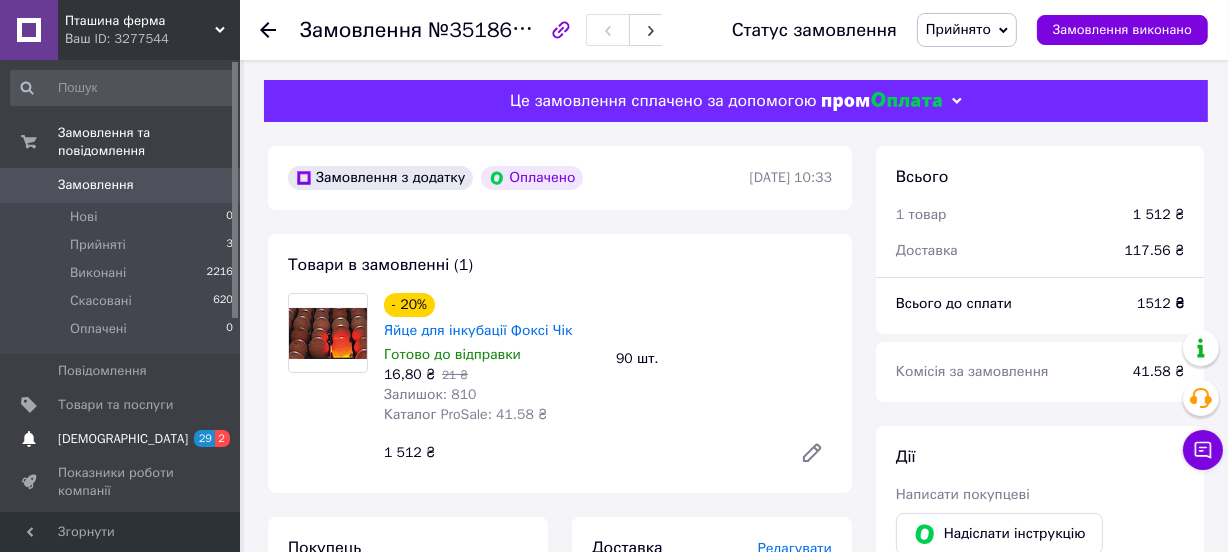 click on "[DEMOGRAPHIC_DATA]" at bounding box center (123, 439) 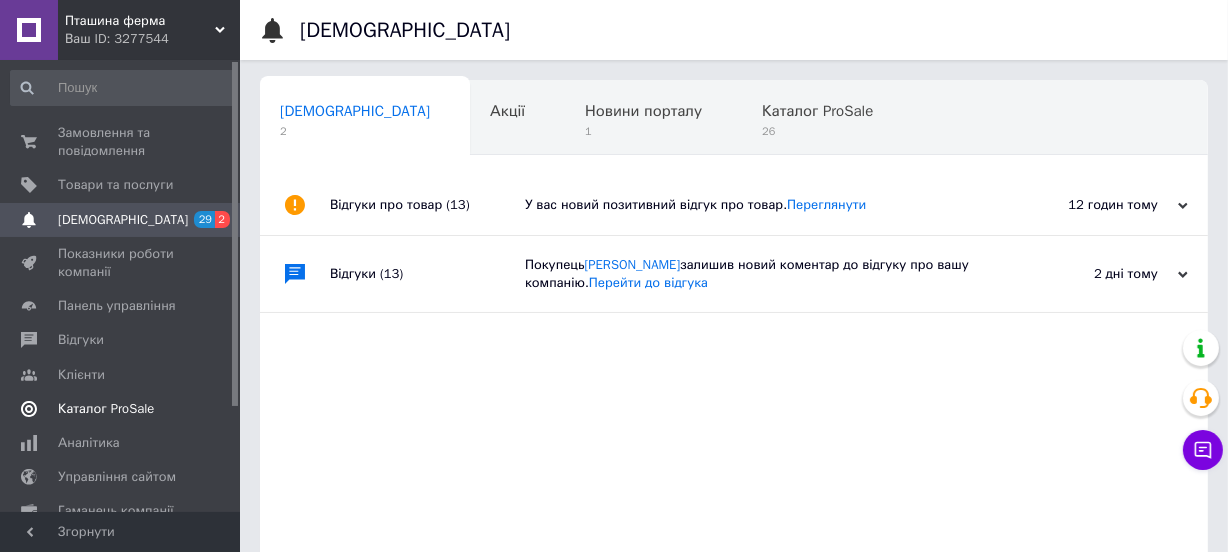 scroll, scrollTop: 0, scrollLeft: 2, axis: horizontal 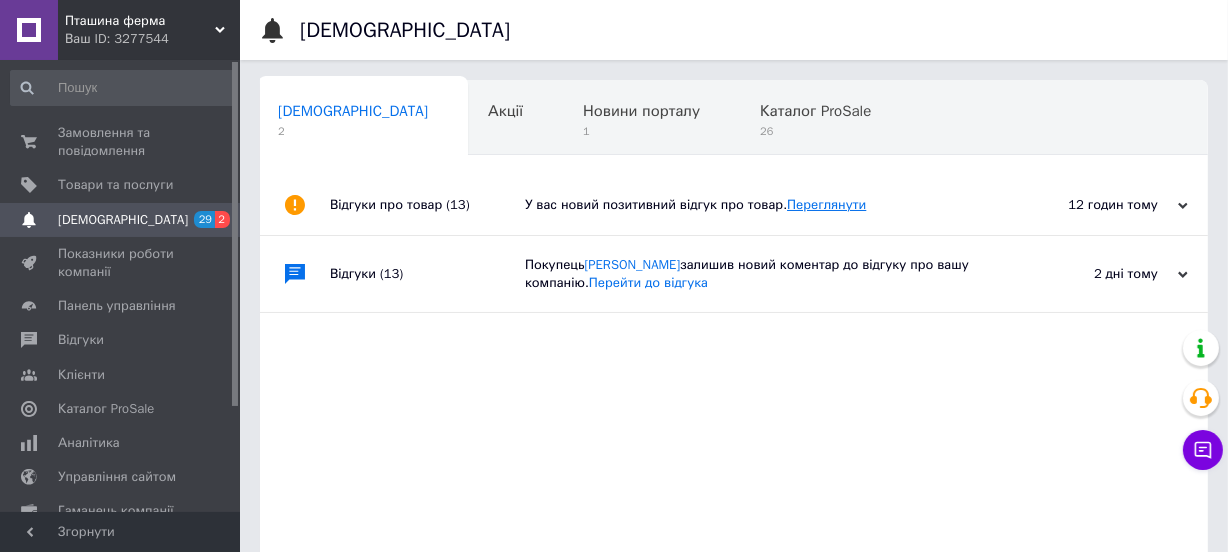 click on "Переглянути" at bounding box center (826, 204) 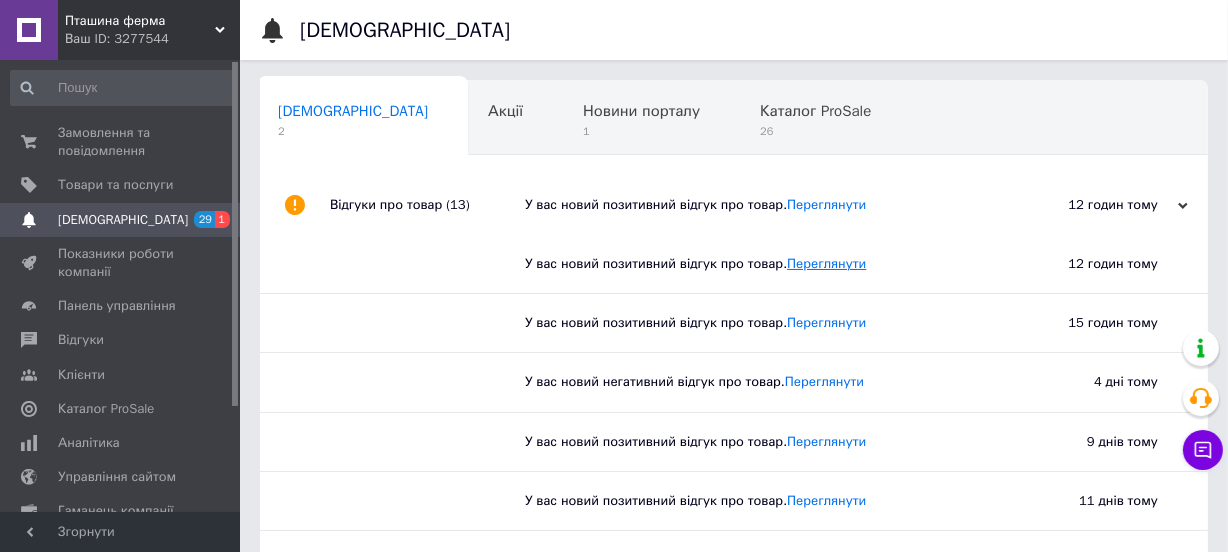 click on "Переглянути" at bounding box center (826, 263) 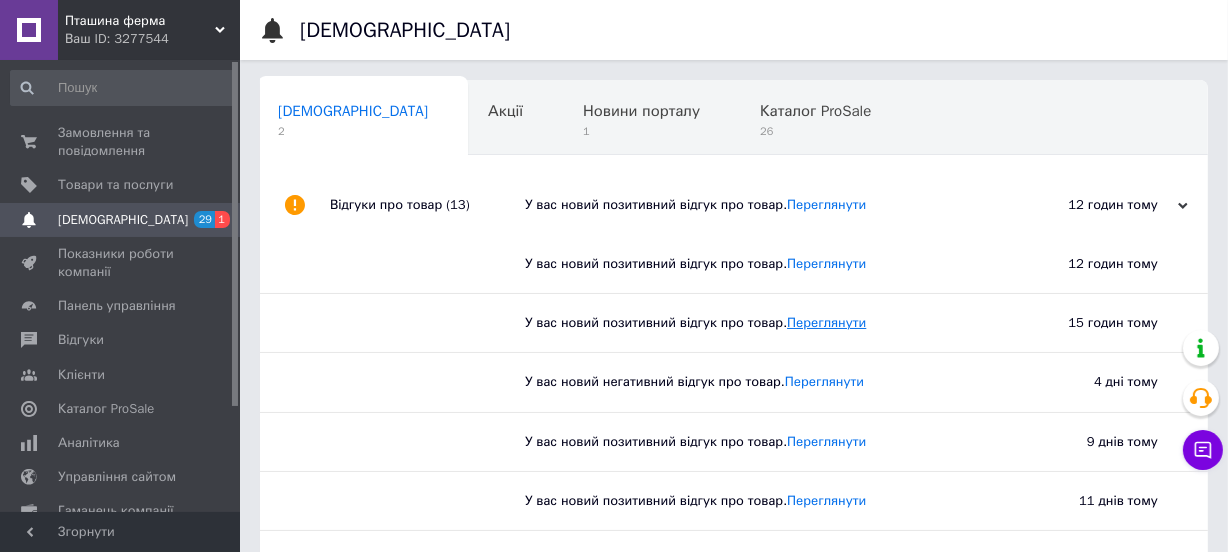 click on "Переглянути" at bounding box center (826, 322) 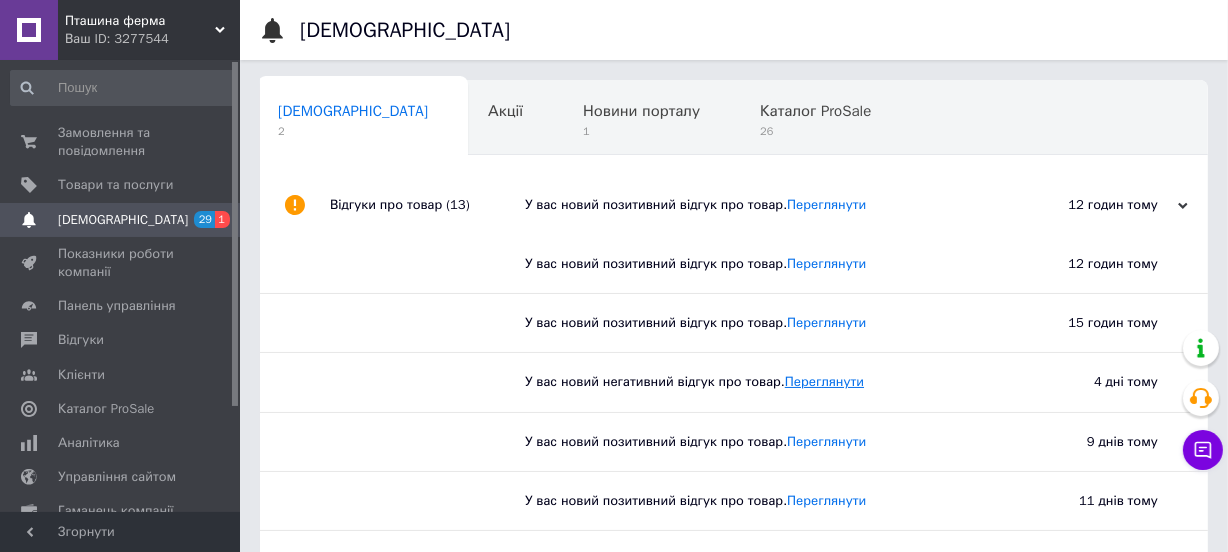 click on "Переглянути" at bounding box center (824, 381) 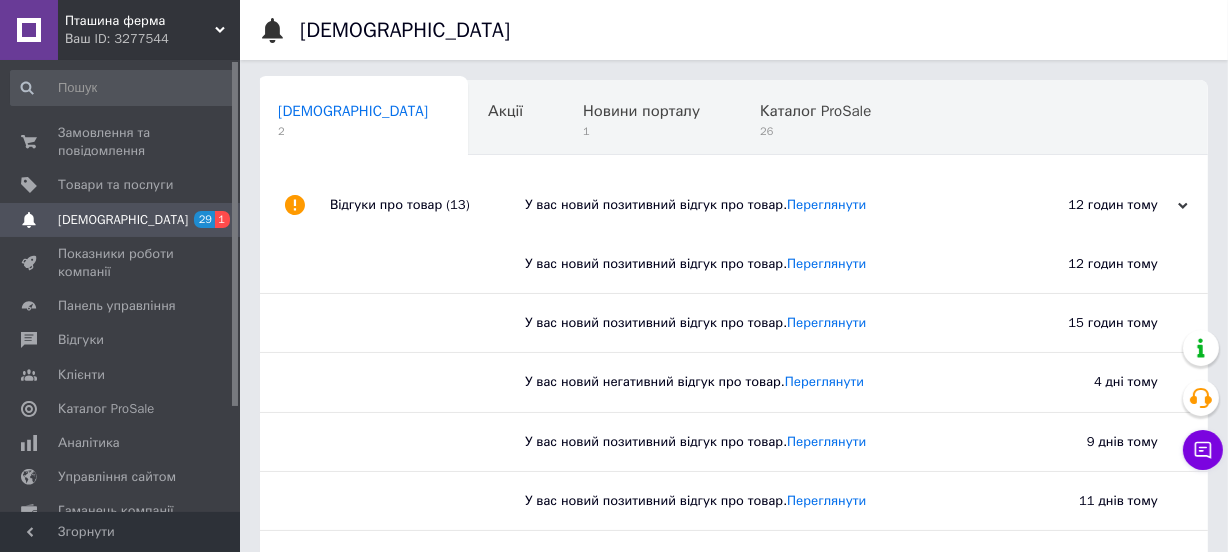 click on "Сповіщення 29 1" at bounding box center [122, 220] 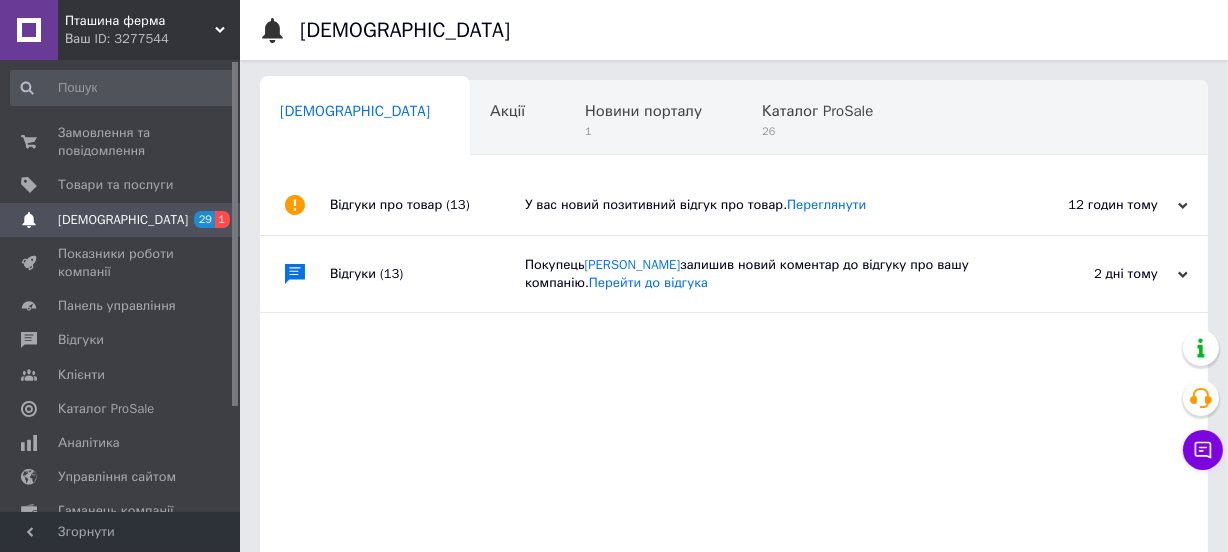 scroll, scrollTop: 0, scrollLeft: 2, axis: horizontal 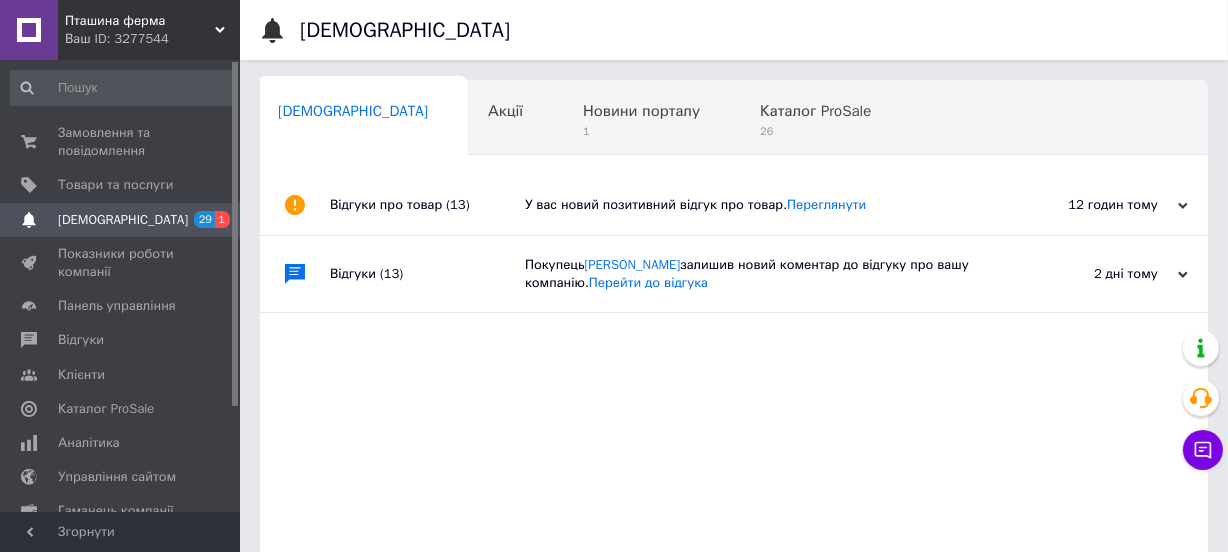 click on "У вас новий позитивний відгук про товар.  Переглянути" at bounding box center [756, 205] 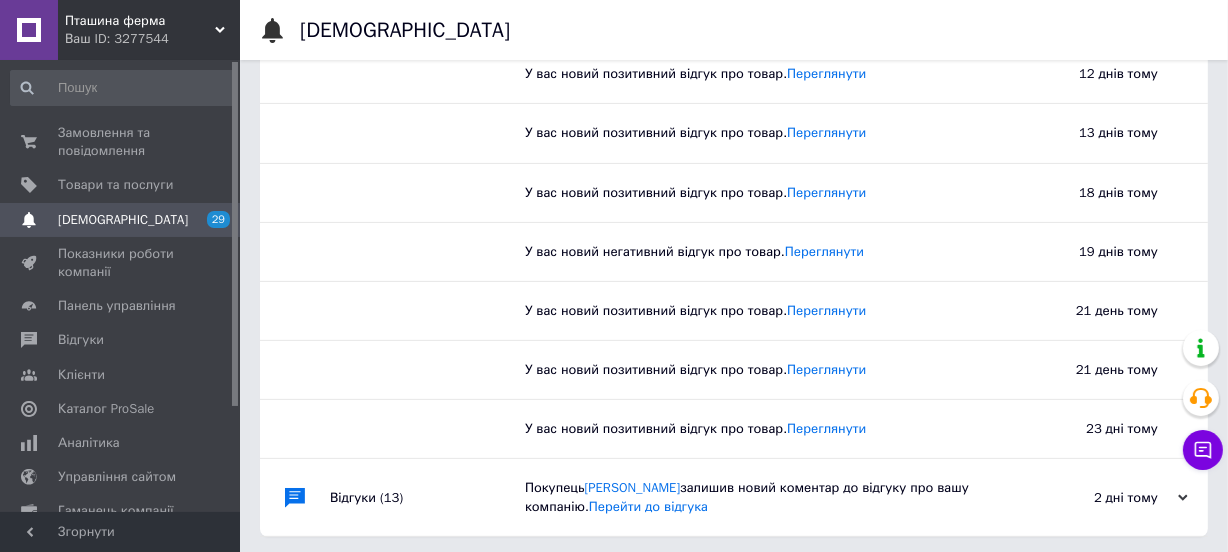 scroll, scrollTop: 549, scrollLeft: 0, axis: vertical 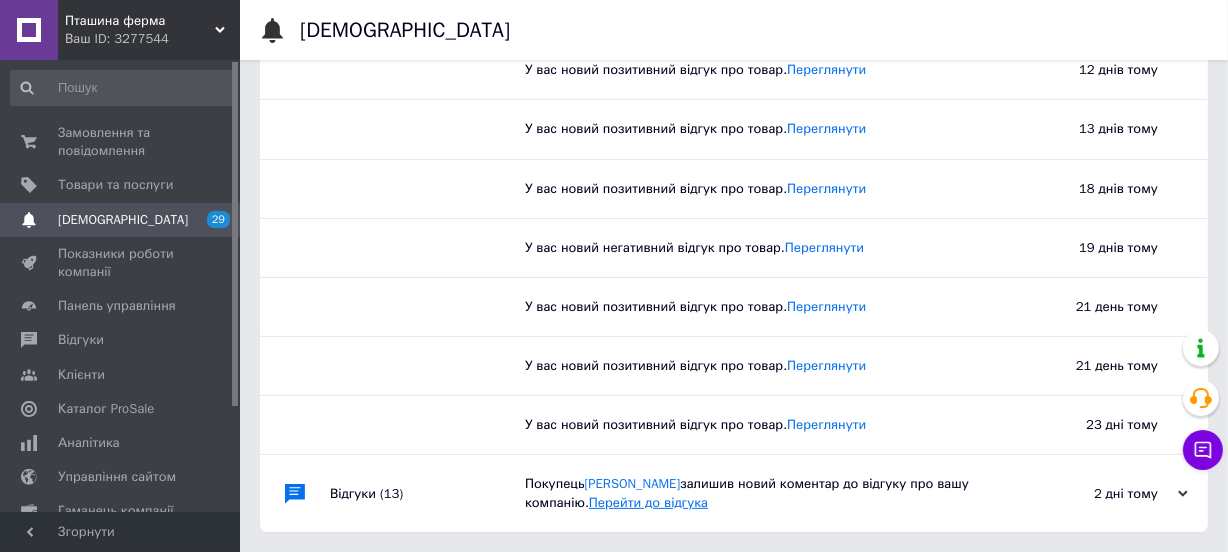 click on "Перейти до відгука" at bounding box center (648, 502) 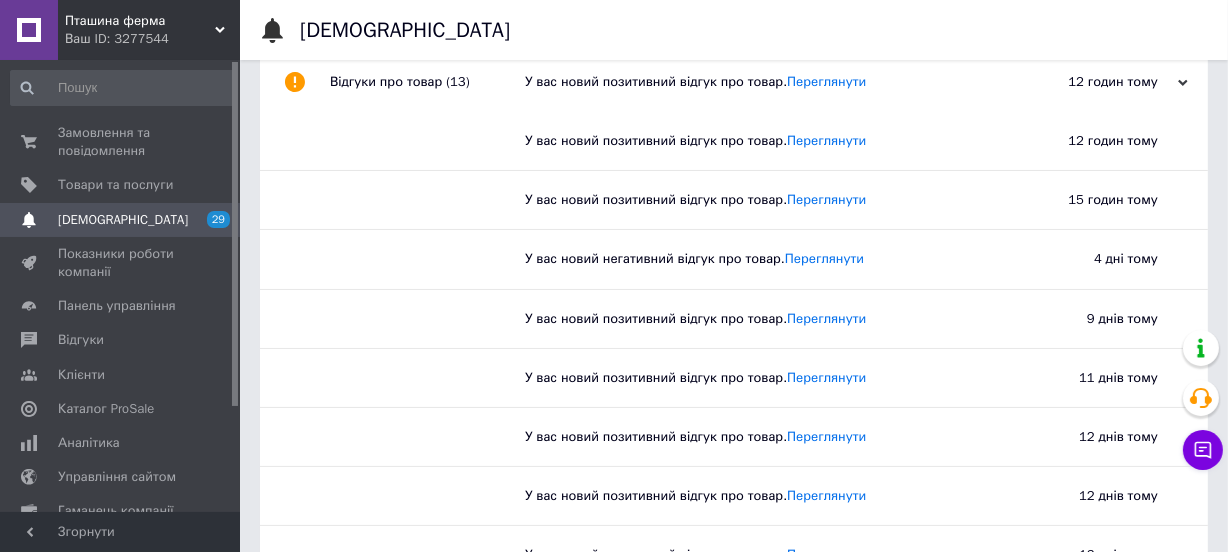 scroll, scrollTop: 80, scrollLeft: 0, axis: vertical 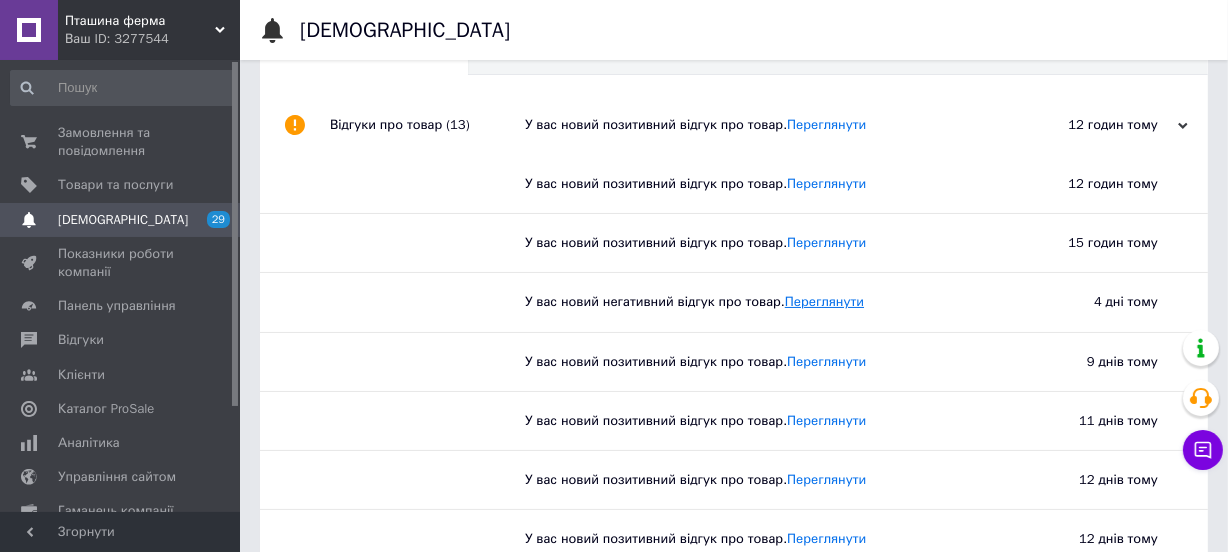click on "Переглянути" at bounding box center [824, 301] 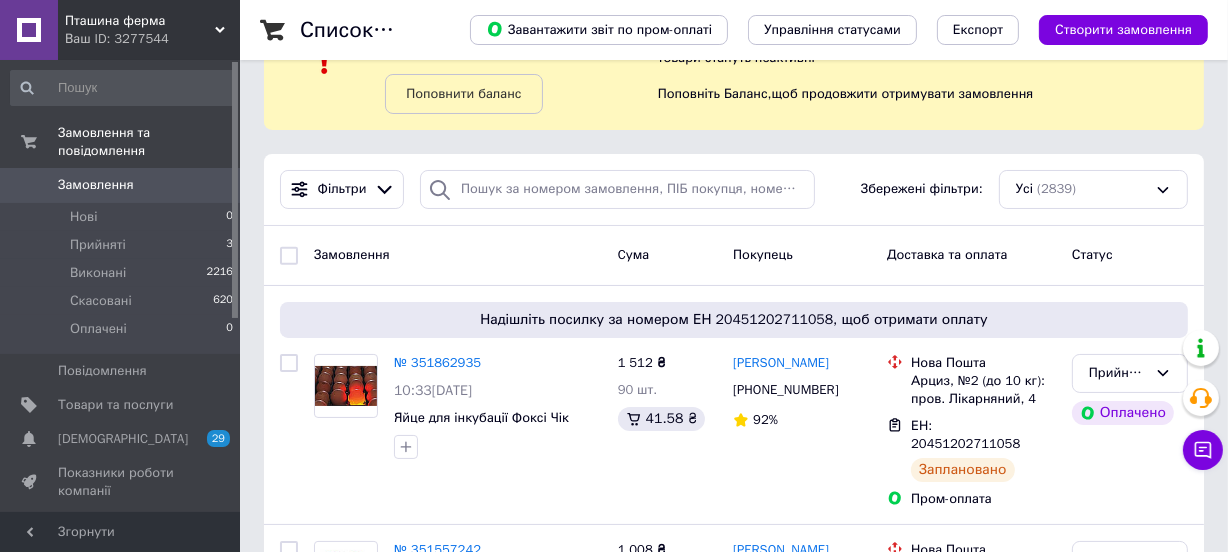 scroll, scrollTop: 0, scrollLeft: 0, axis: both 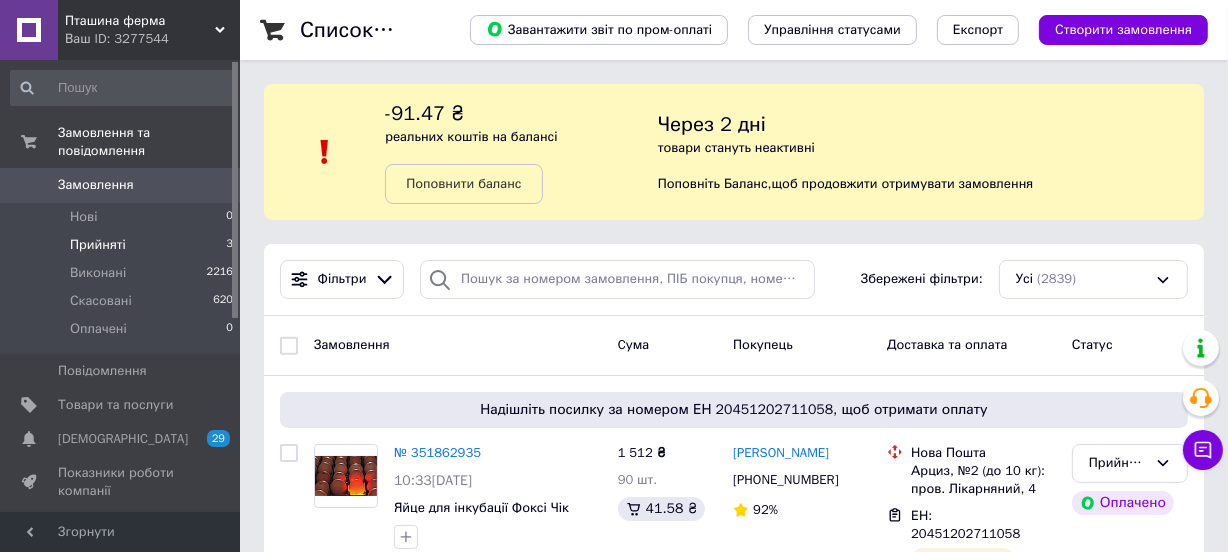 click on "Прийняті" at bounding box center [98, 245] 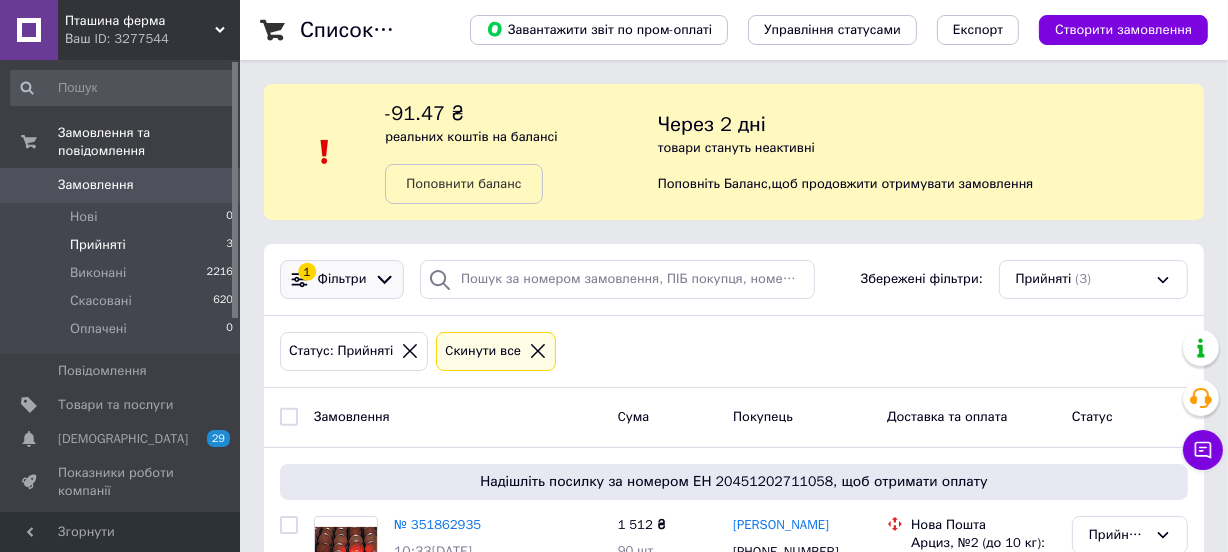 scroll, scrollTop: 0, scrollLeft: 0, axis: both 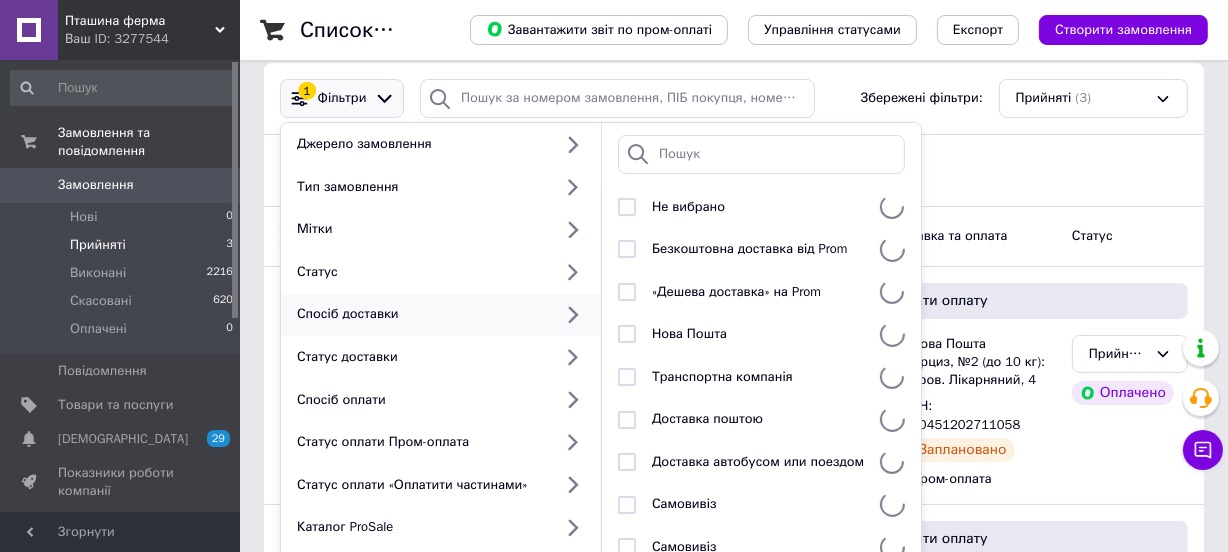 click on "Спосіб доставки" at bounding box center (420, 314) 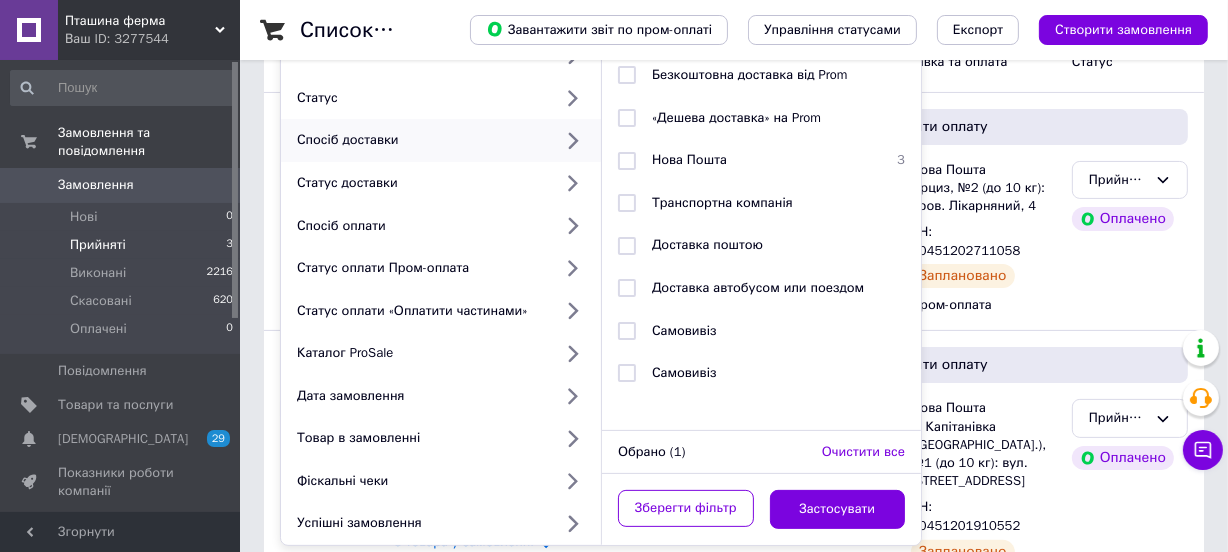 scroll, scrollTop: 363, scrollLeft: 0, axis: vertical 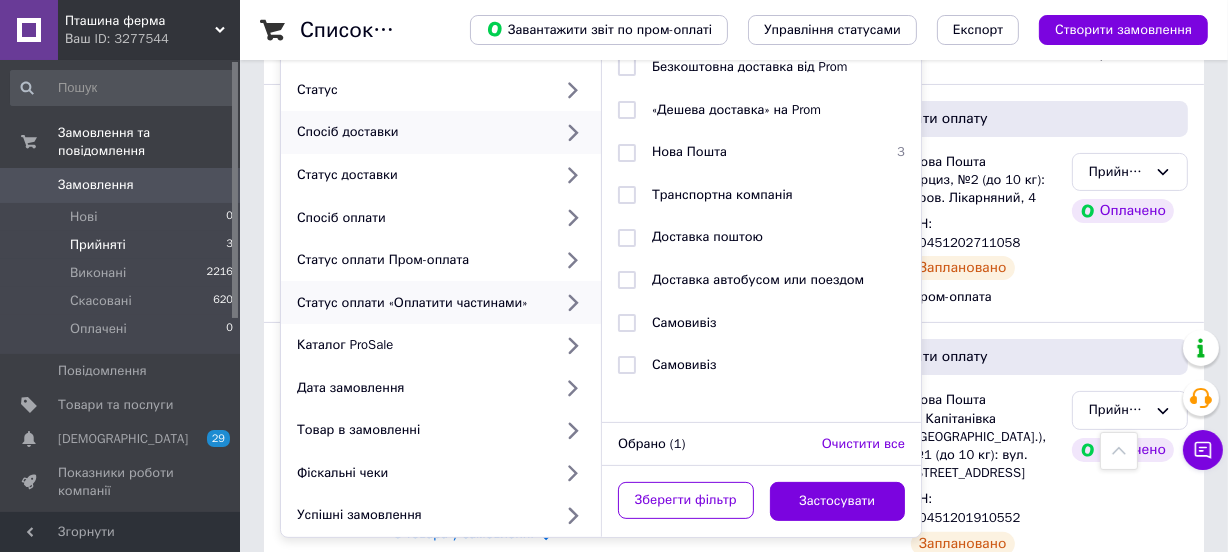 click on "Статус оплати «Оплатити частинами»" at bounding box center [420, 303] 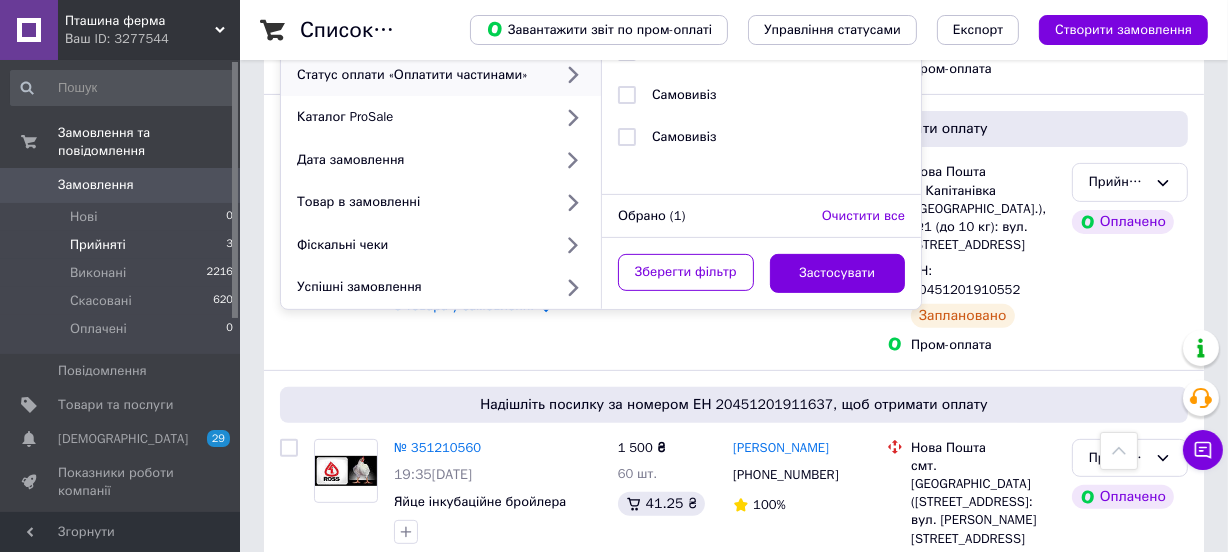 scroll, scrollTop: 617, scrollLeft: 0, axis: vertical 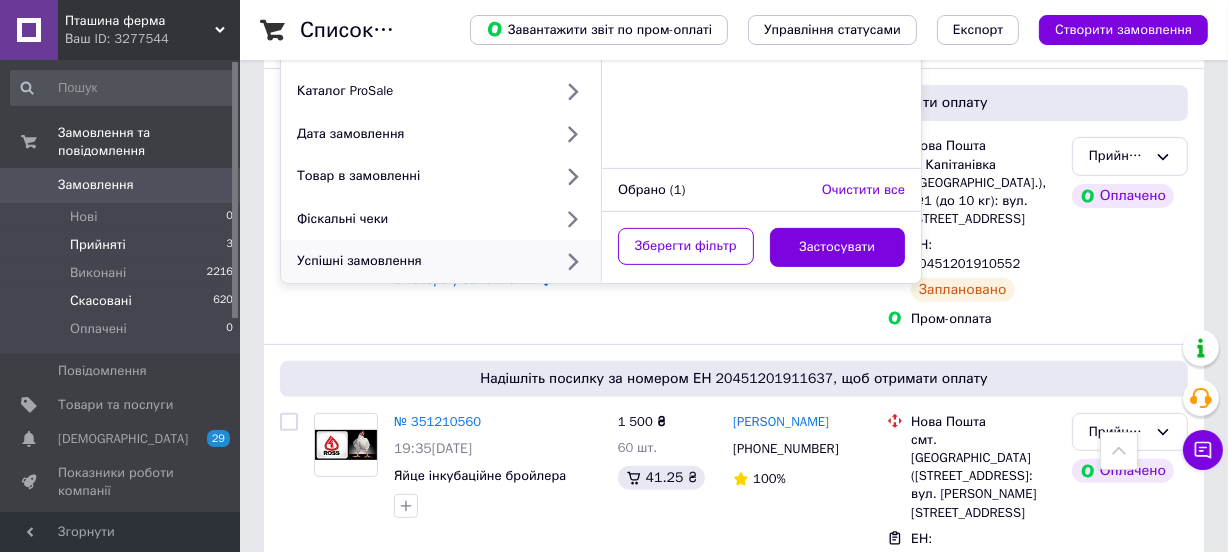 click on "Скасовані" at bounding box center [101, 301] 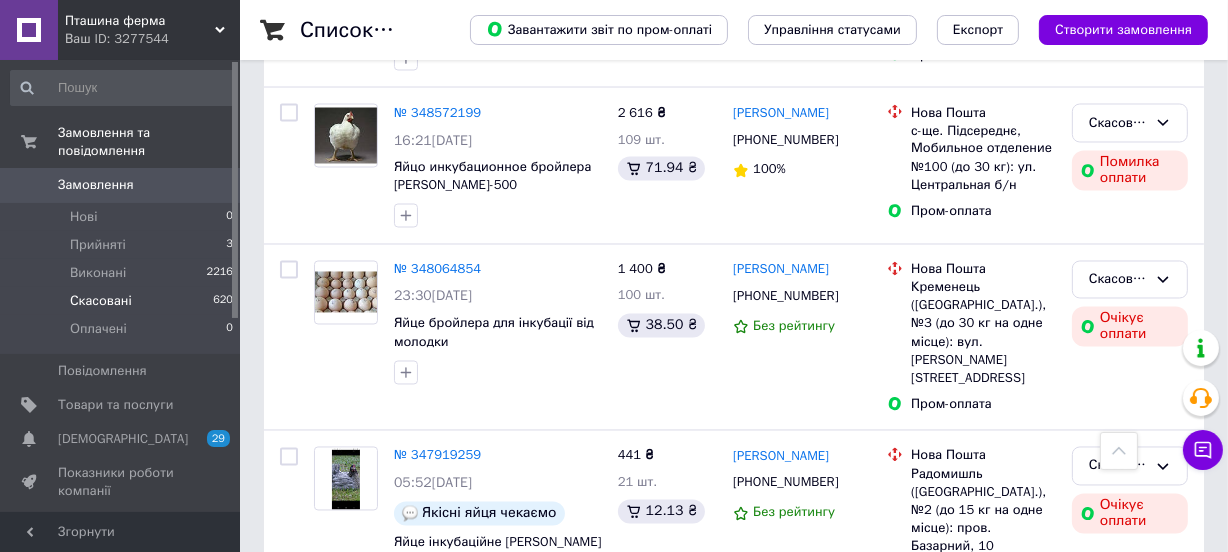 scroll, scrollTop: 3269, scrollLeft: 0, axis: vertical 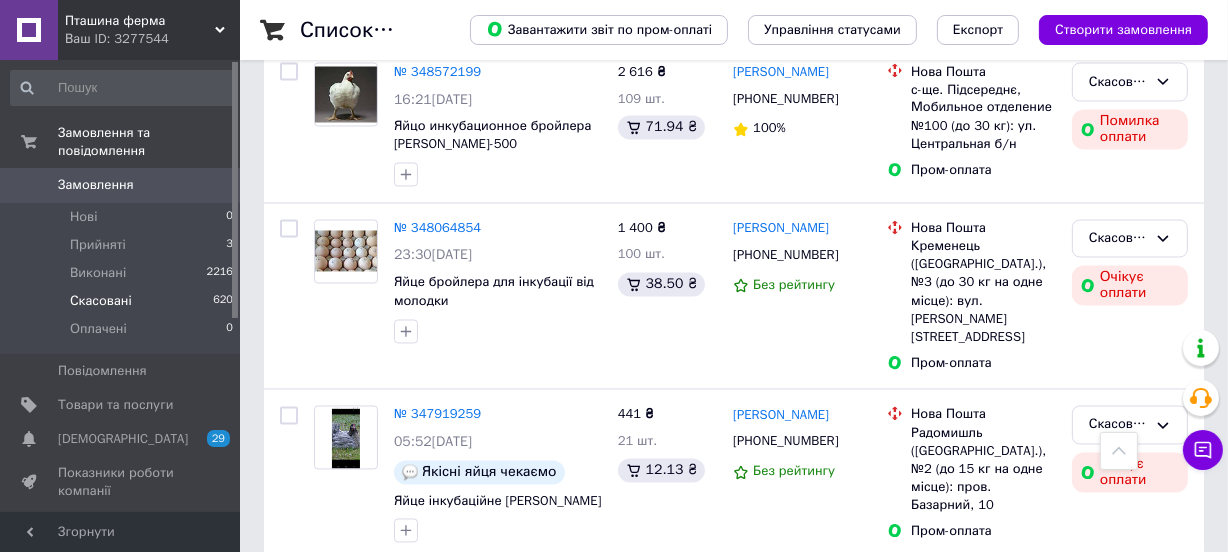click on "2" at bounding box center (327, 604) 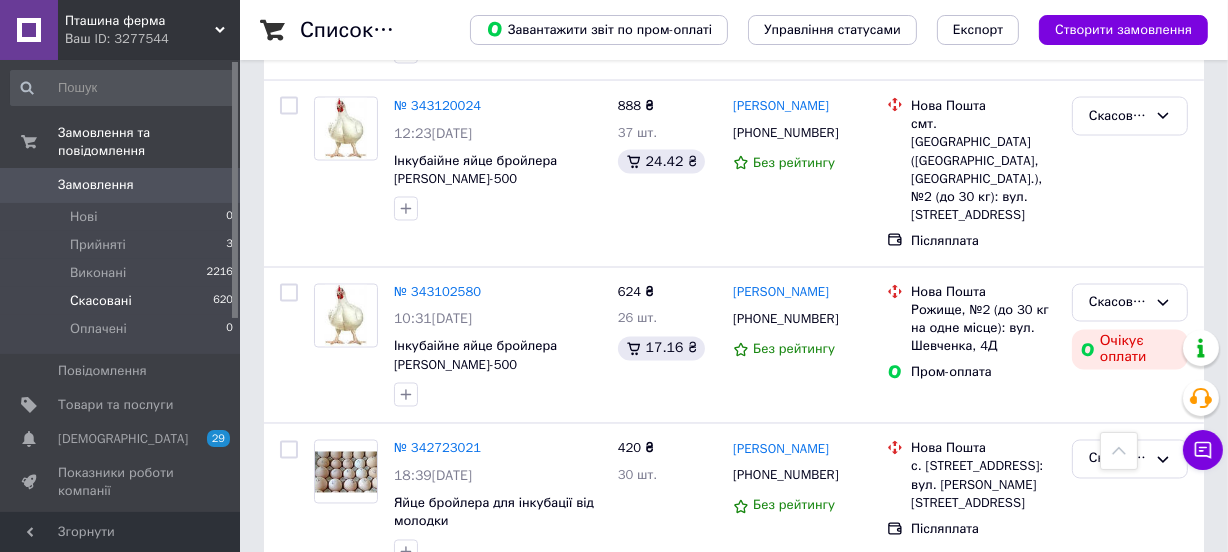 scroll, scrollTop: 3111, scrollLeft: 0, axis: vertical 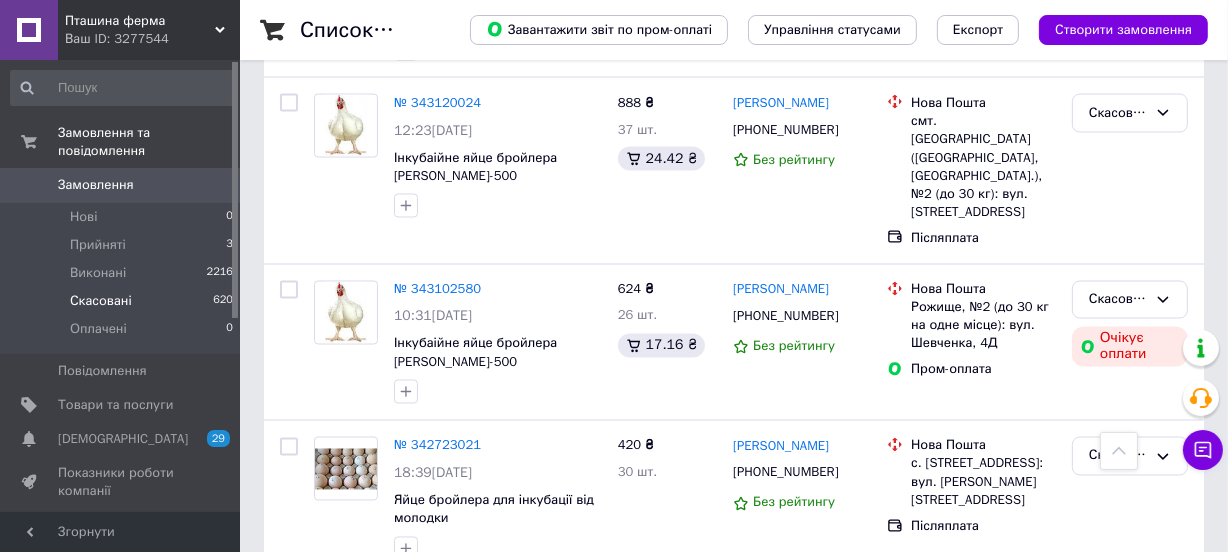 click on "3" at bounding box center [494, 622] 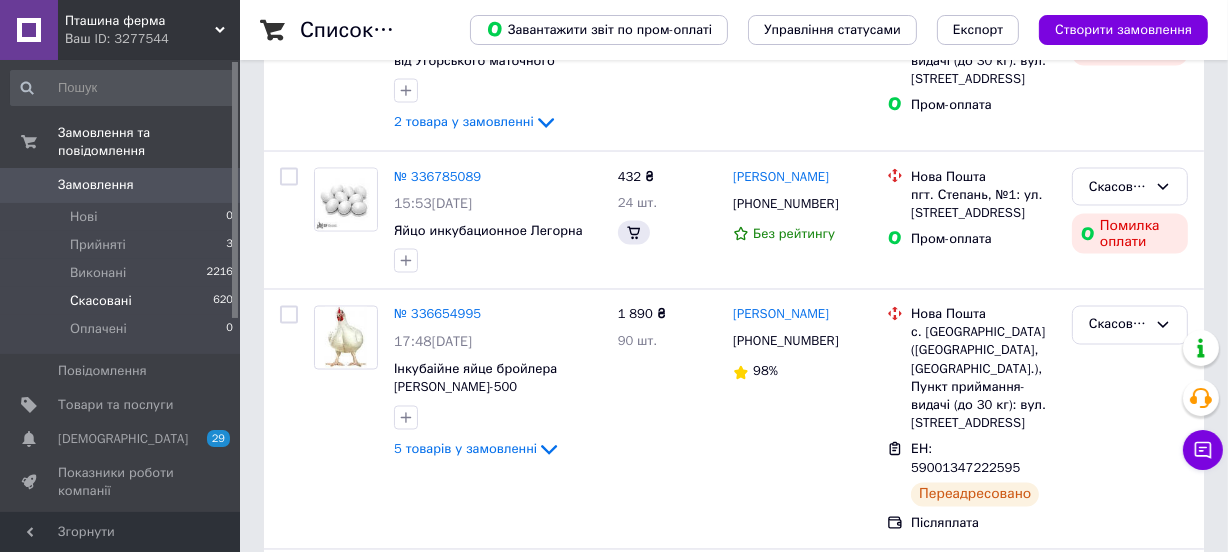 scroll, scrollTop: 0, scrollLeft: 0, axis: both 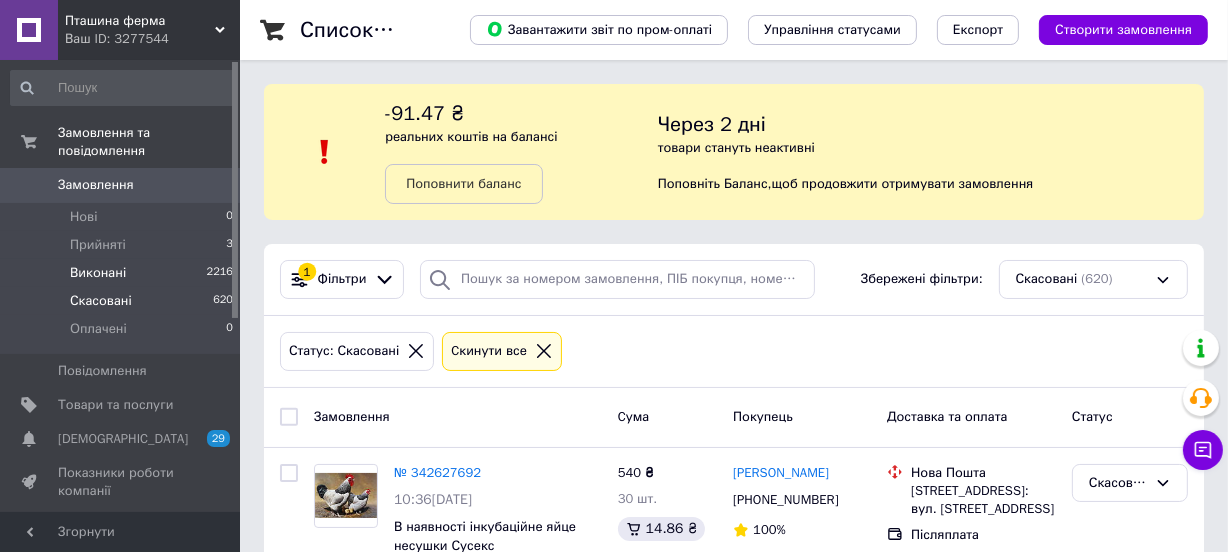 click on "Виконані" at bounding box center (98, 273) 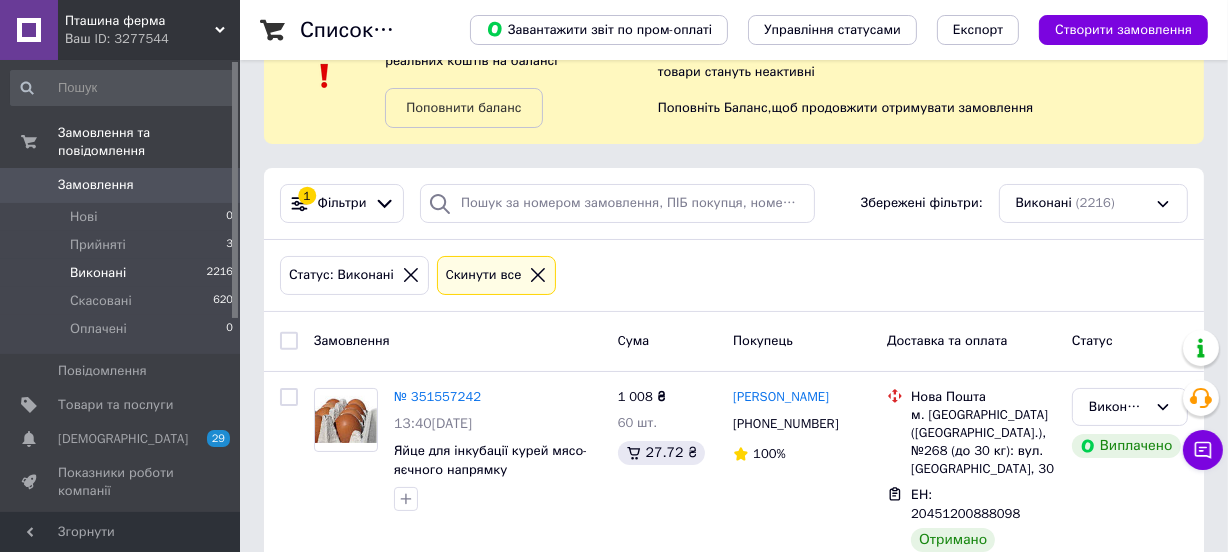 scroll, scrollTop: 0, scrollLeft: 0, axis: both 